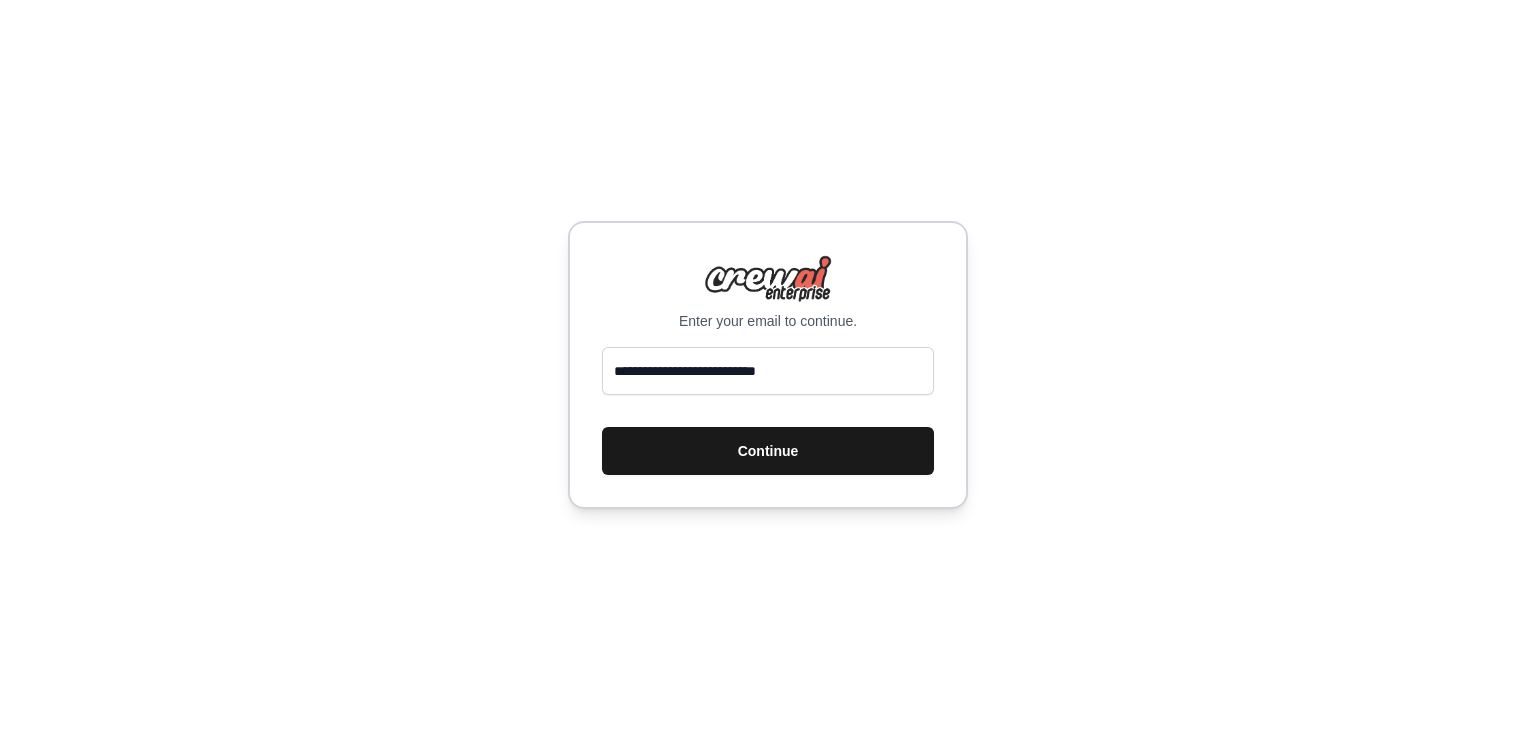 scroll, scrollTop: 0, scrollLeft: 0, axis: both 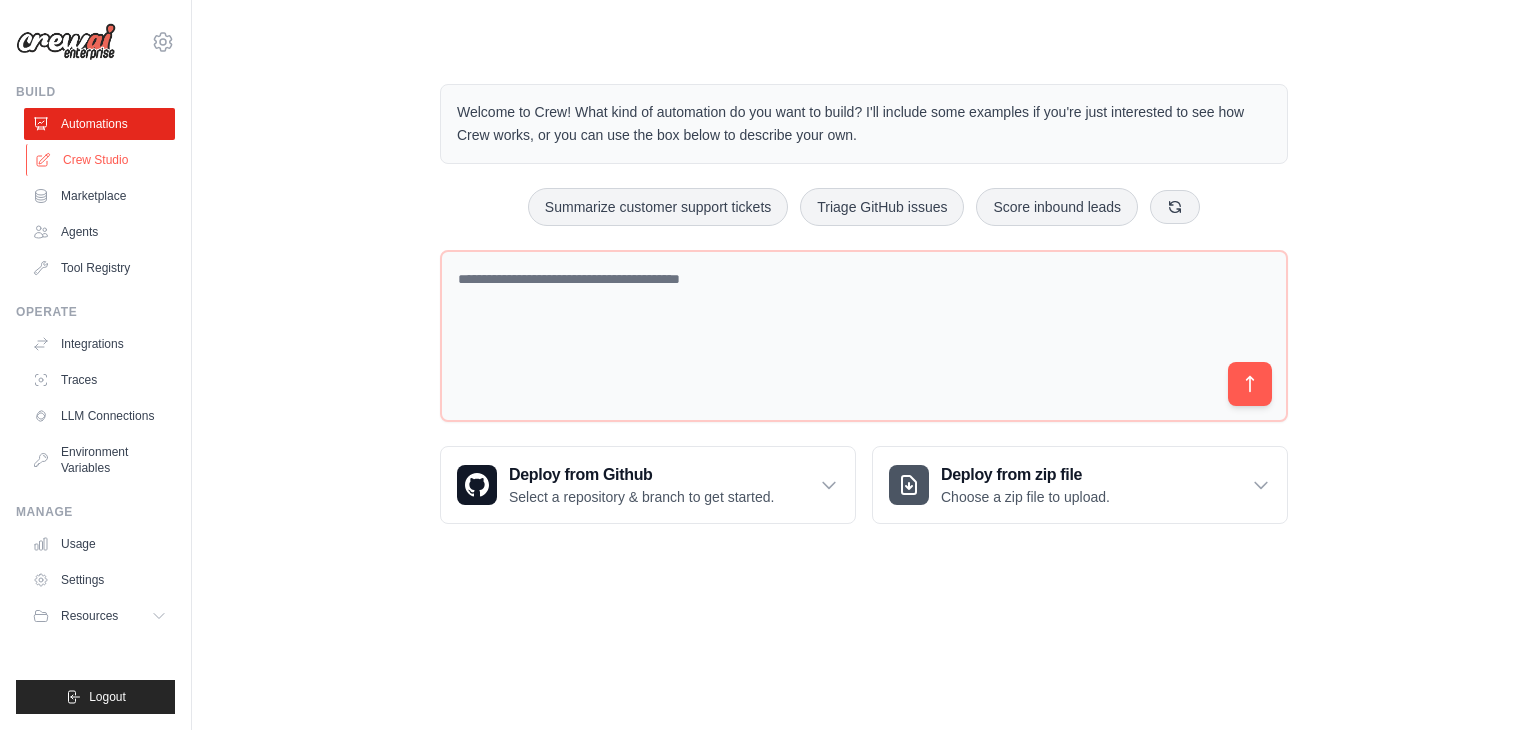 click on "Crew Studio" at bounding box center [101, 160] 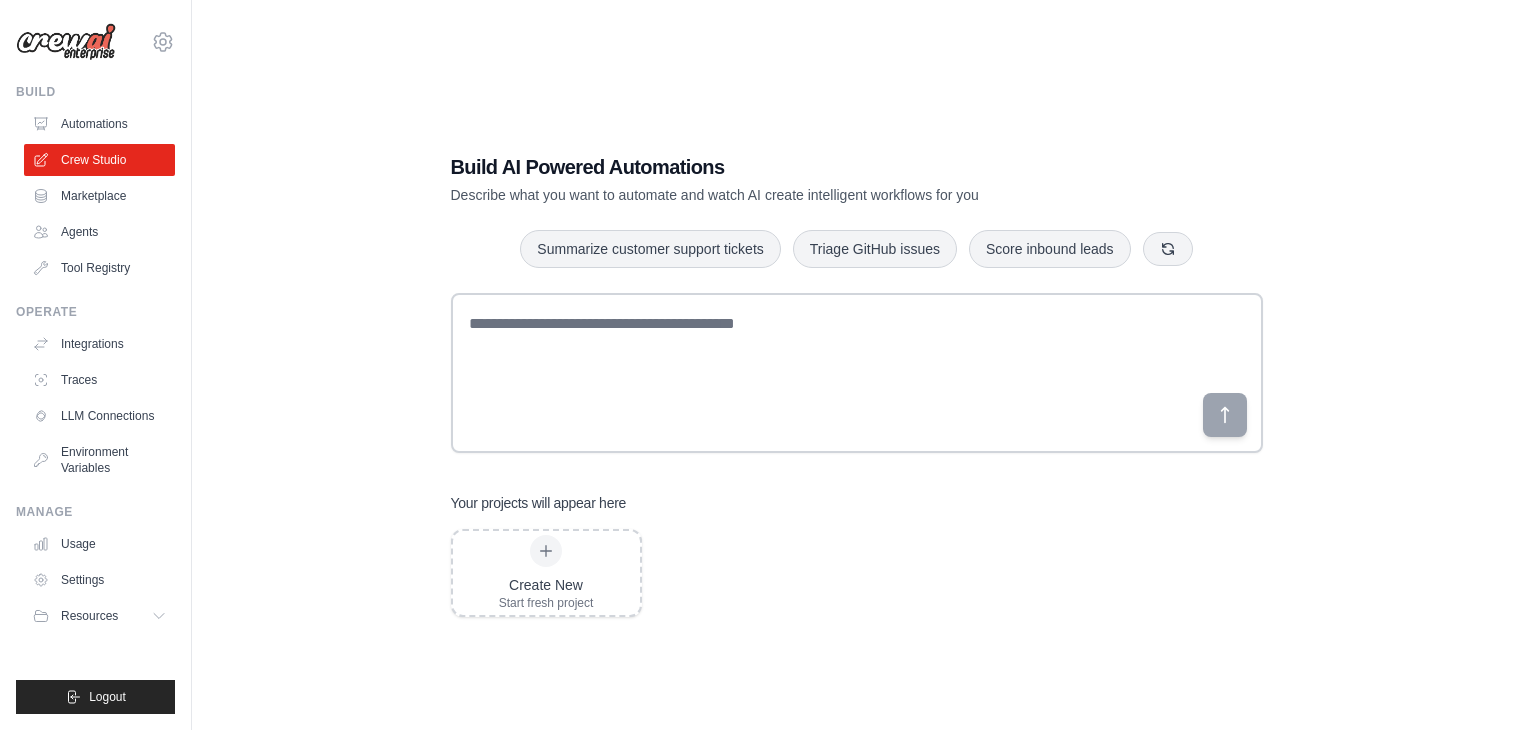 scroll, scrollTop: 0, scrollLeft: 0, axis: both 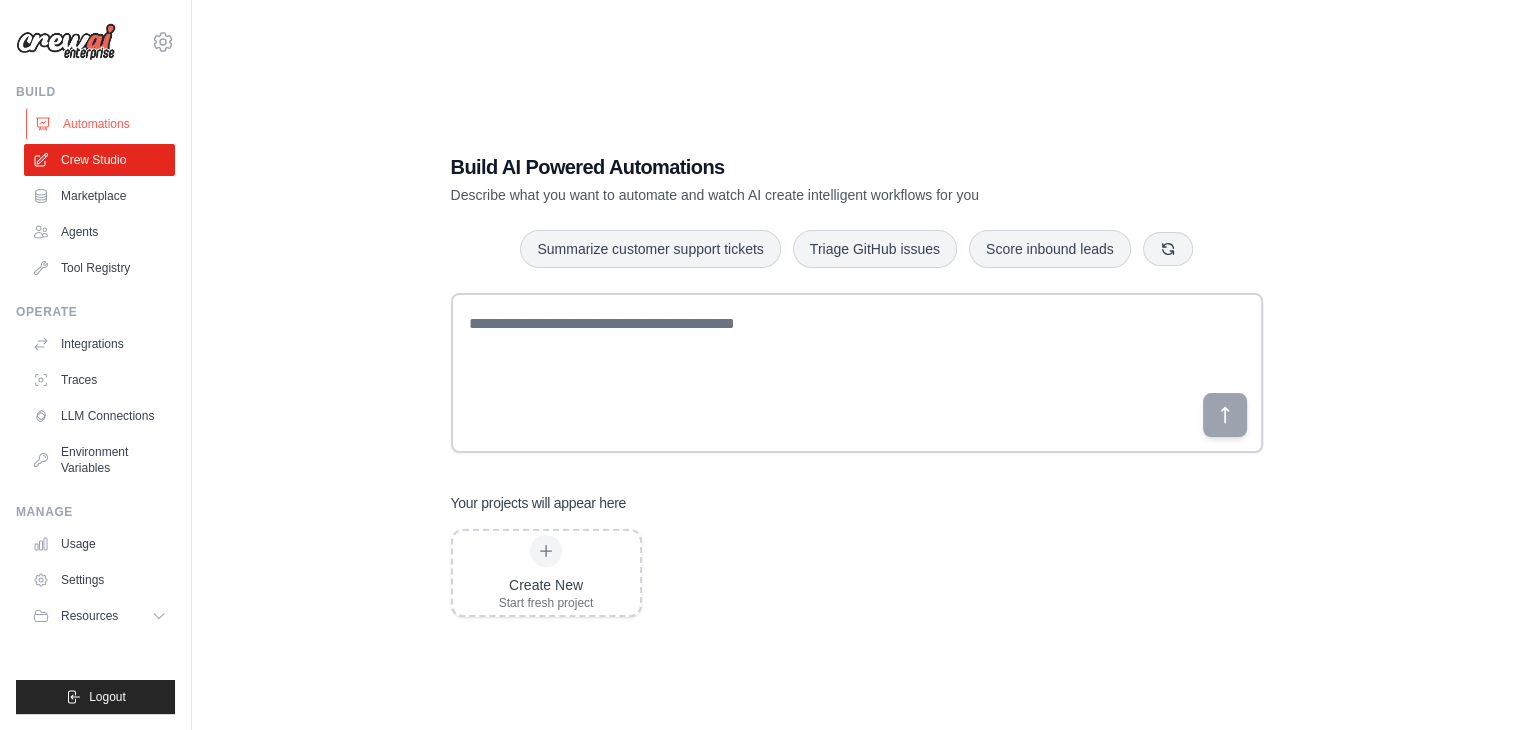 click on "Automations" at bounding box center (101, 124) 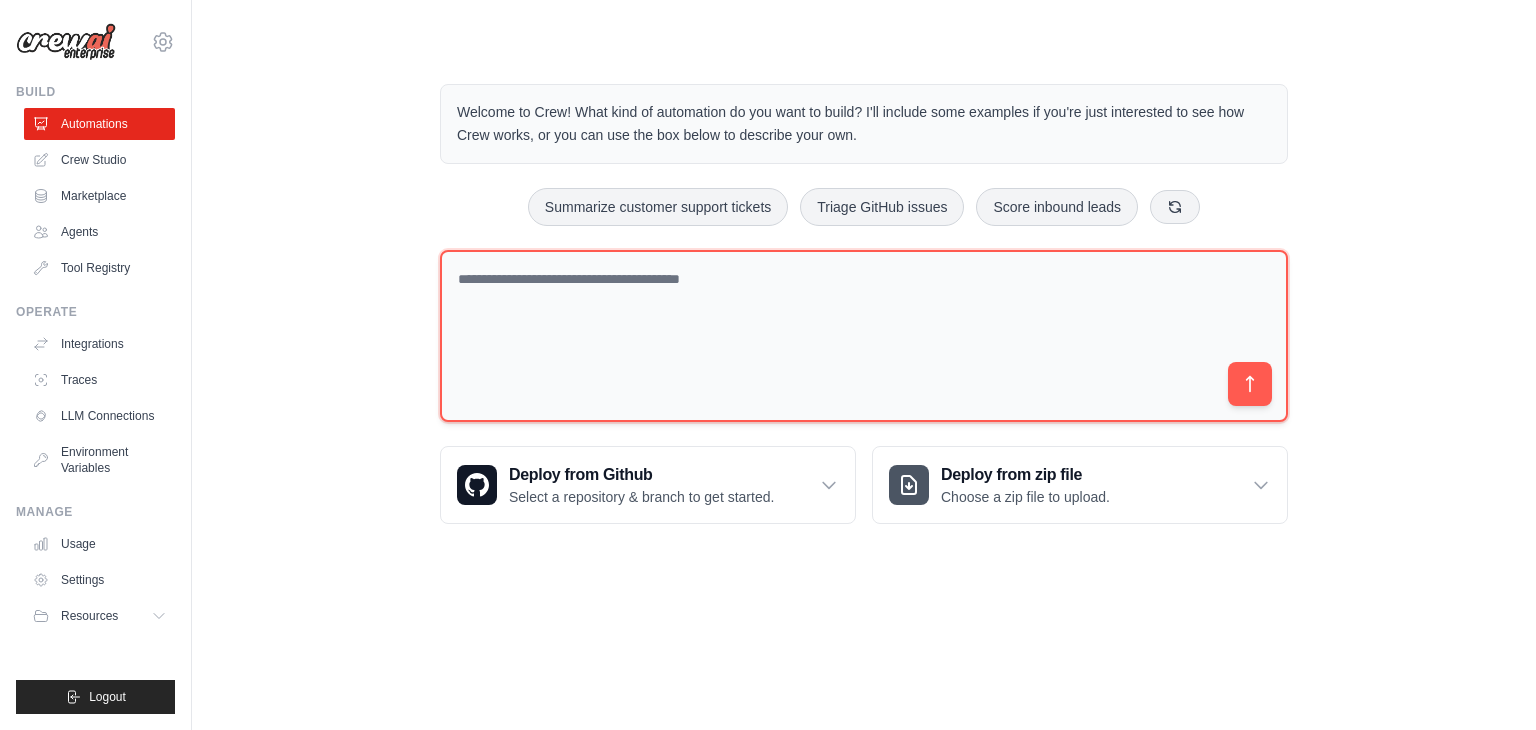 click at bounding box center (864, 336) 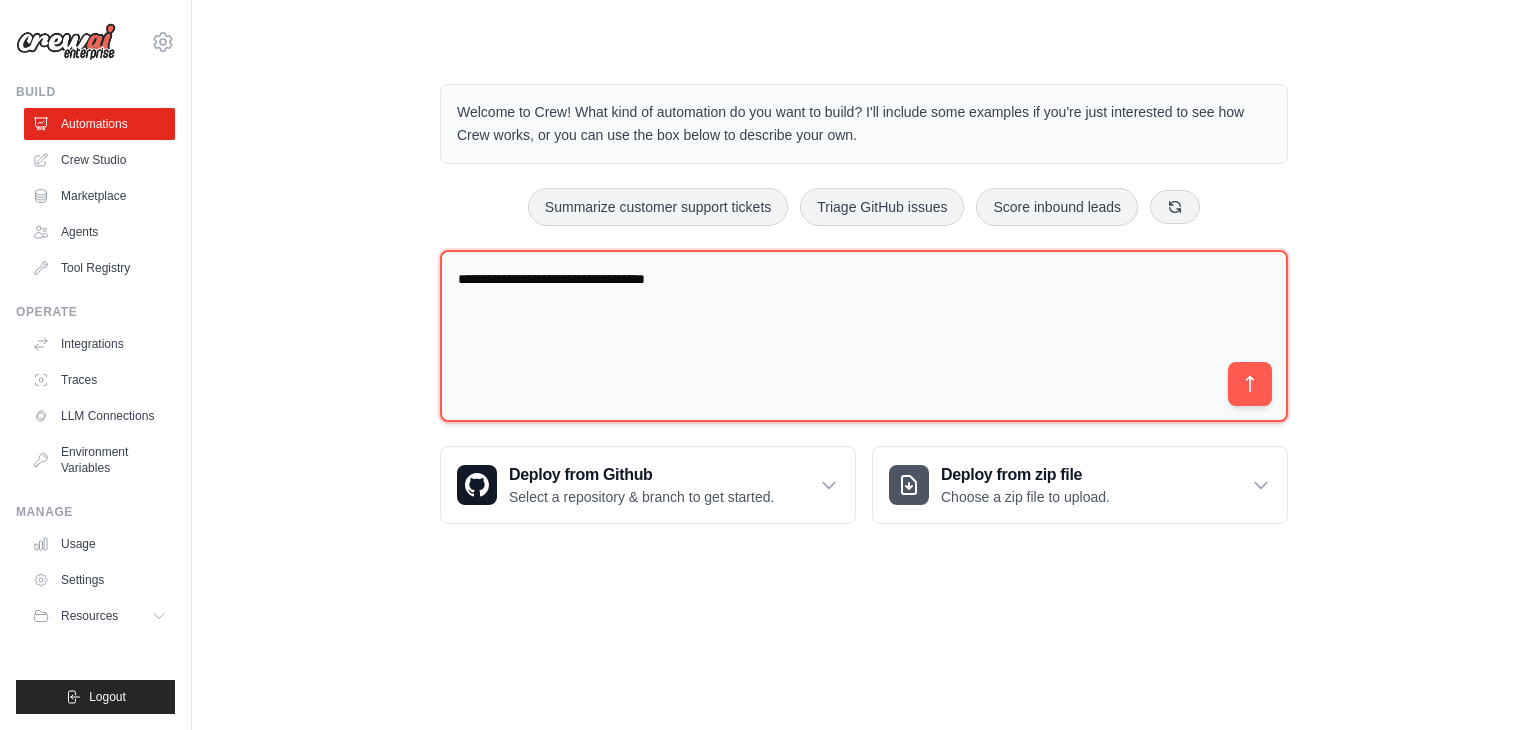 click on "**********" at bounding box center [864, 336] 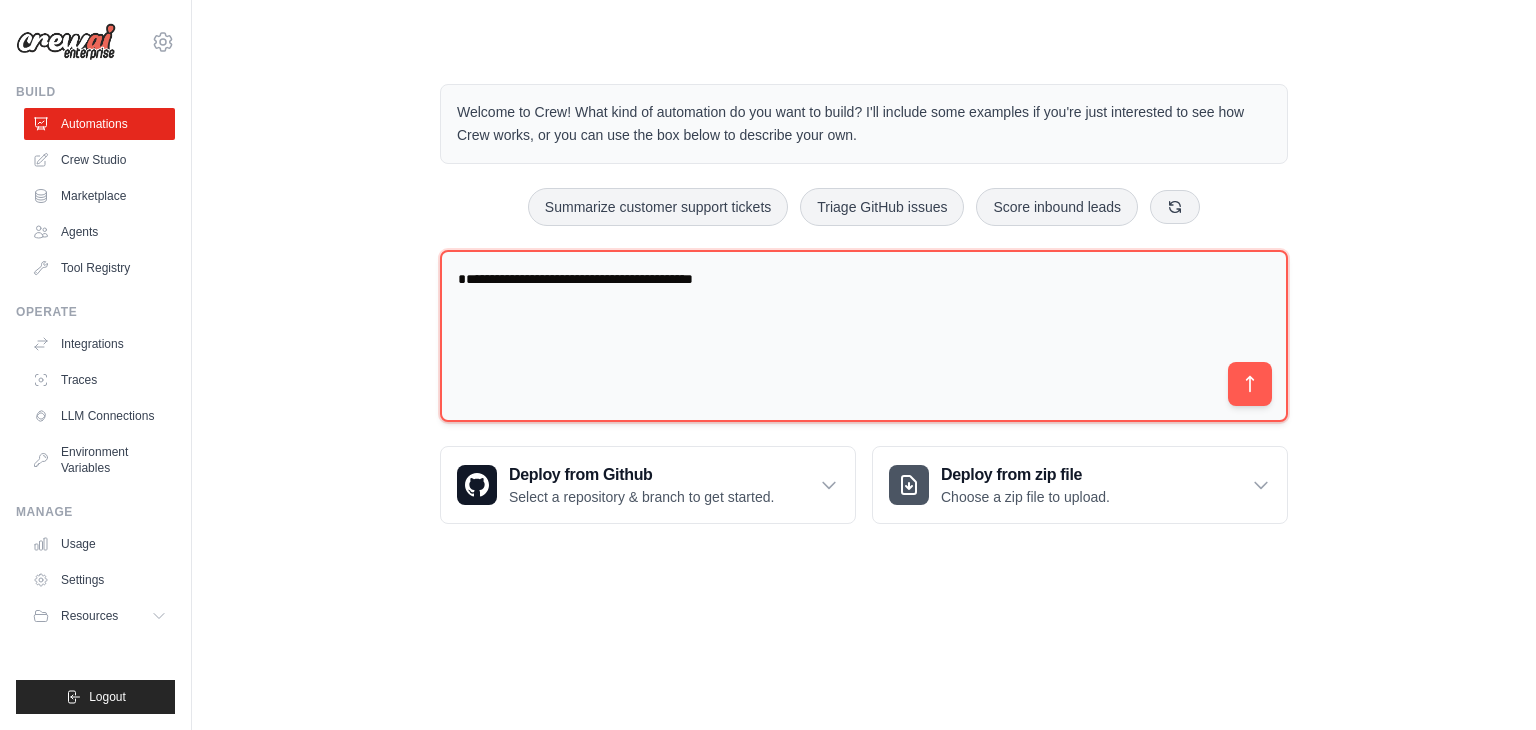 click on "**********" at bounding box center (864, 336) 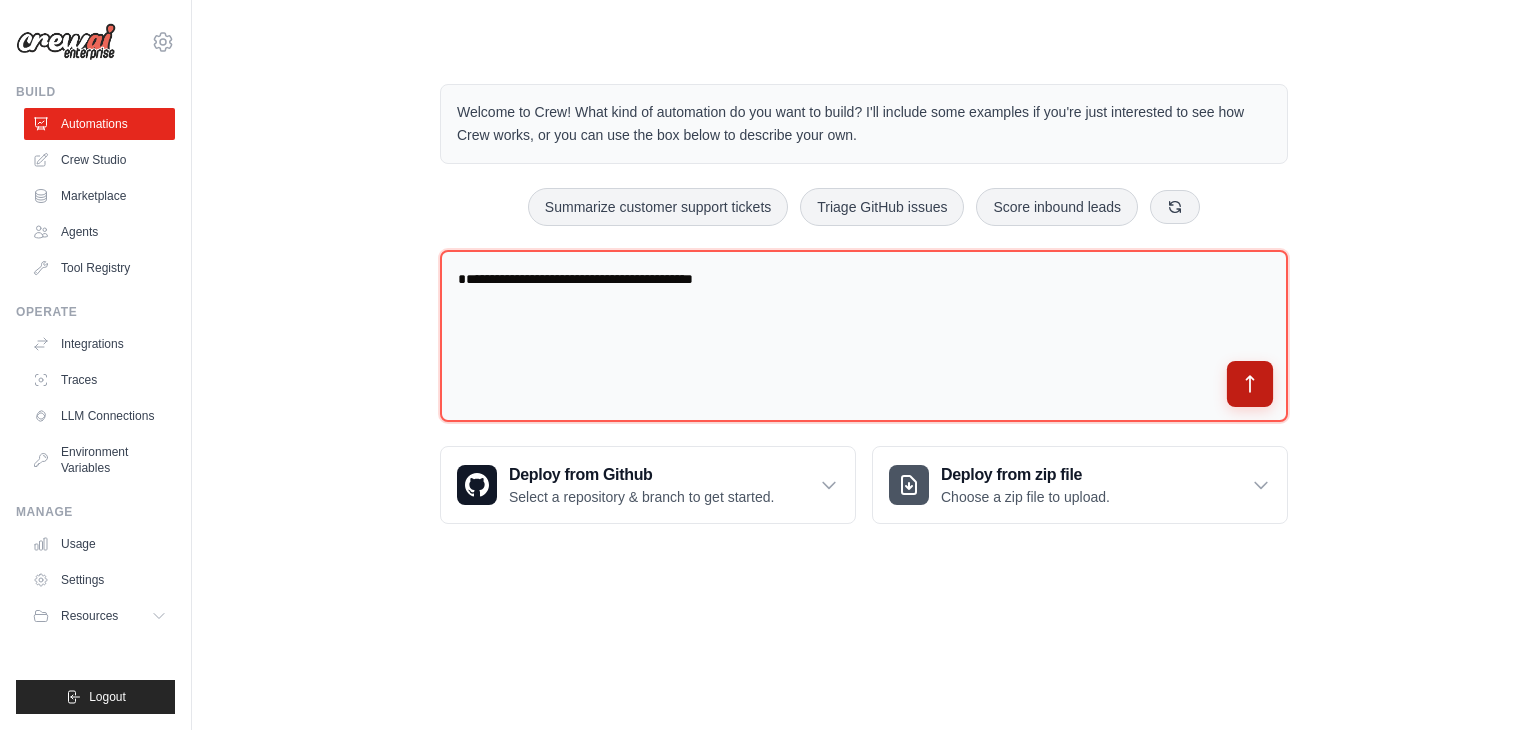 type on "**********" 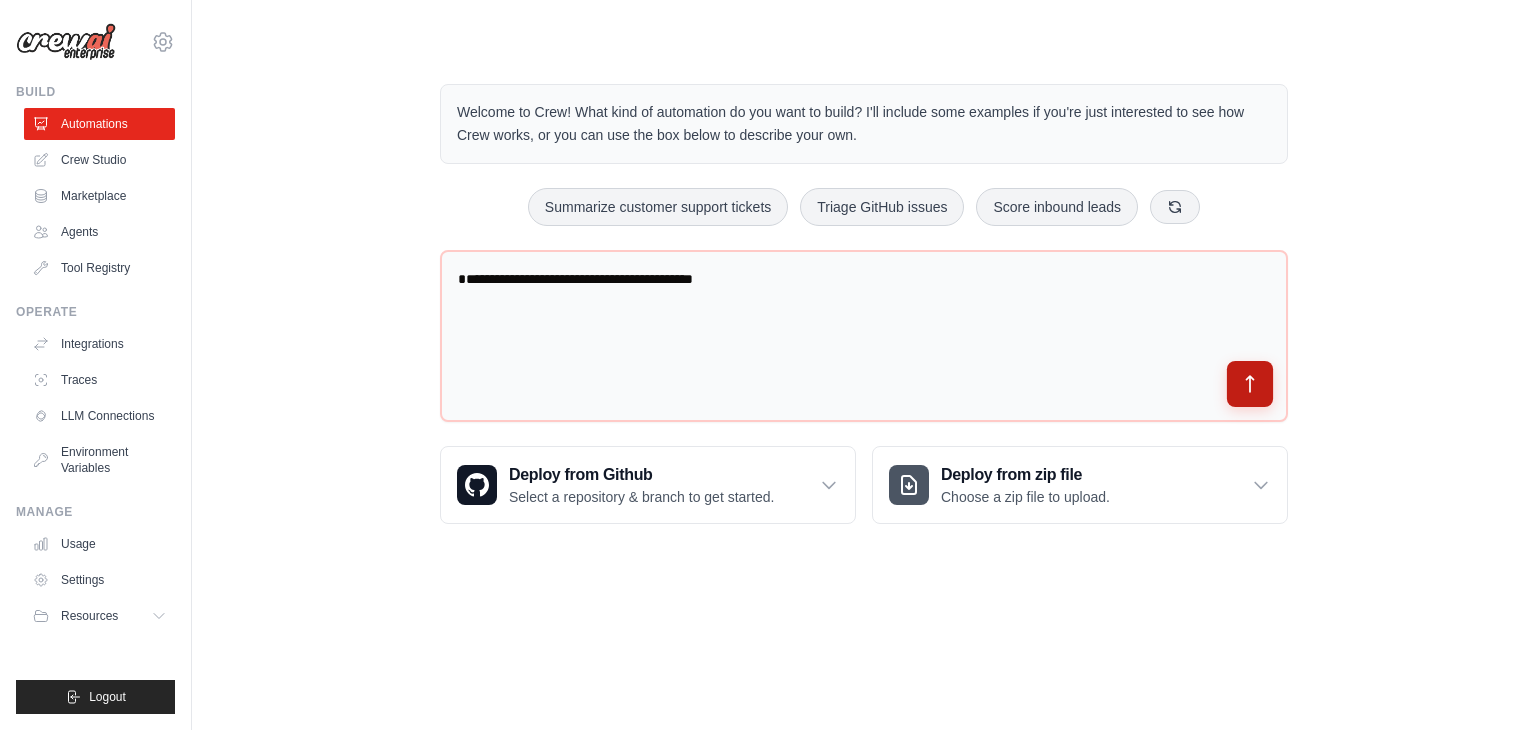 click at bounding box center (1250, 384) 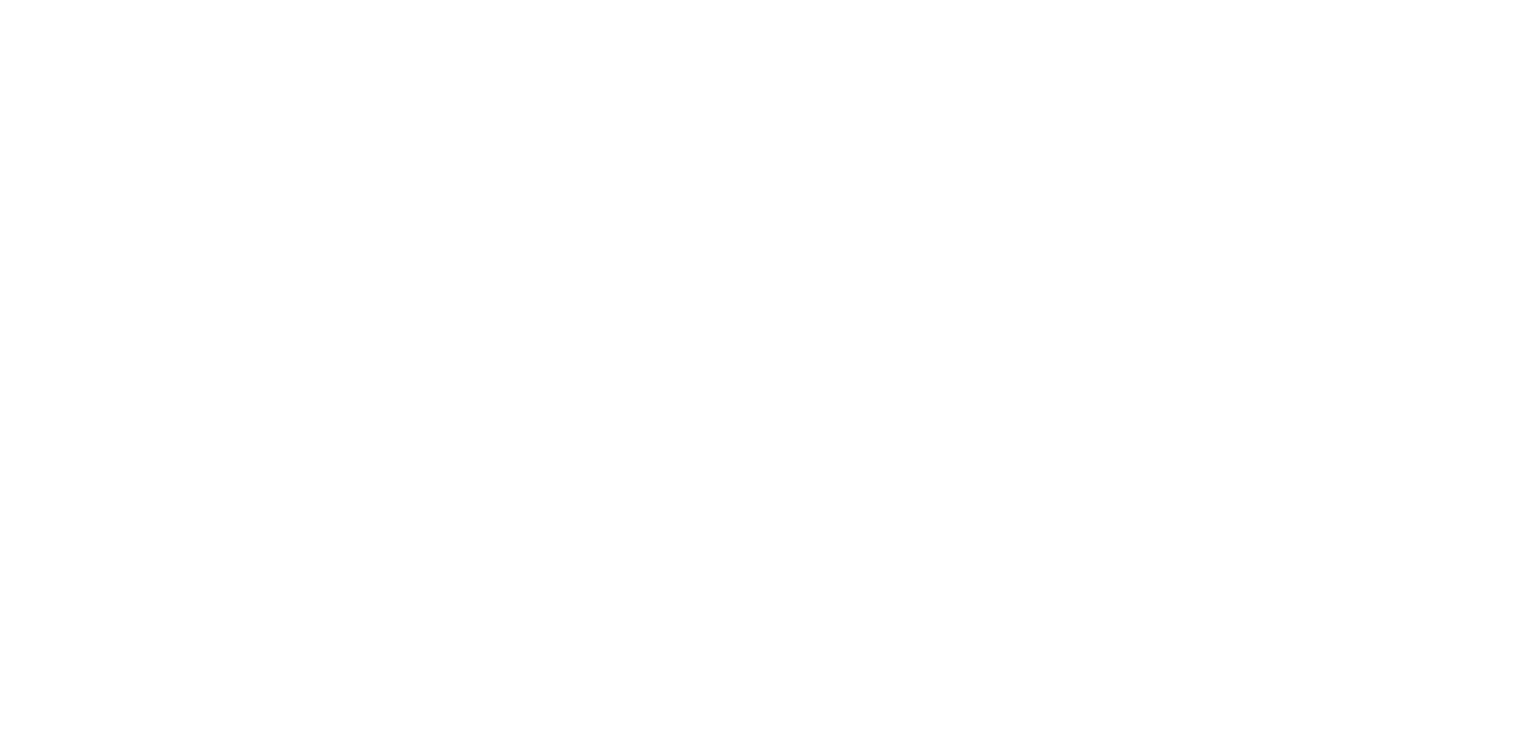 scroll, scrollTop: 0, scrollLeft: 0, axis: both 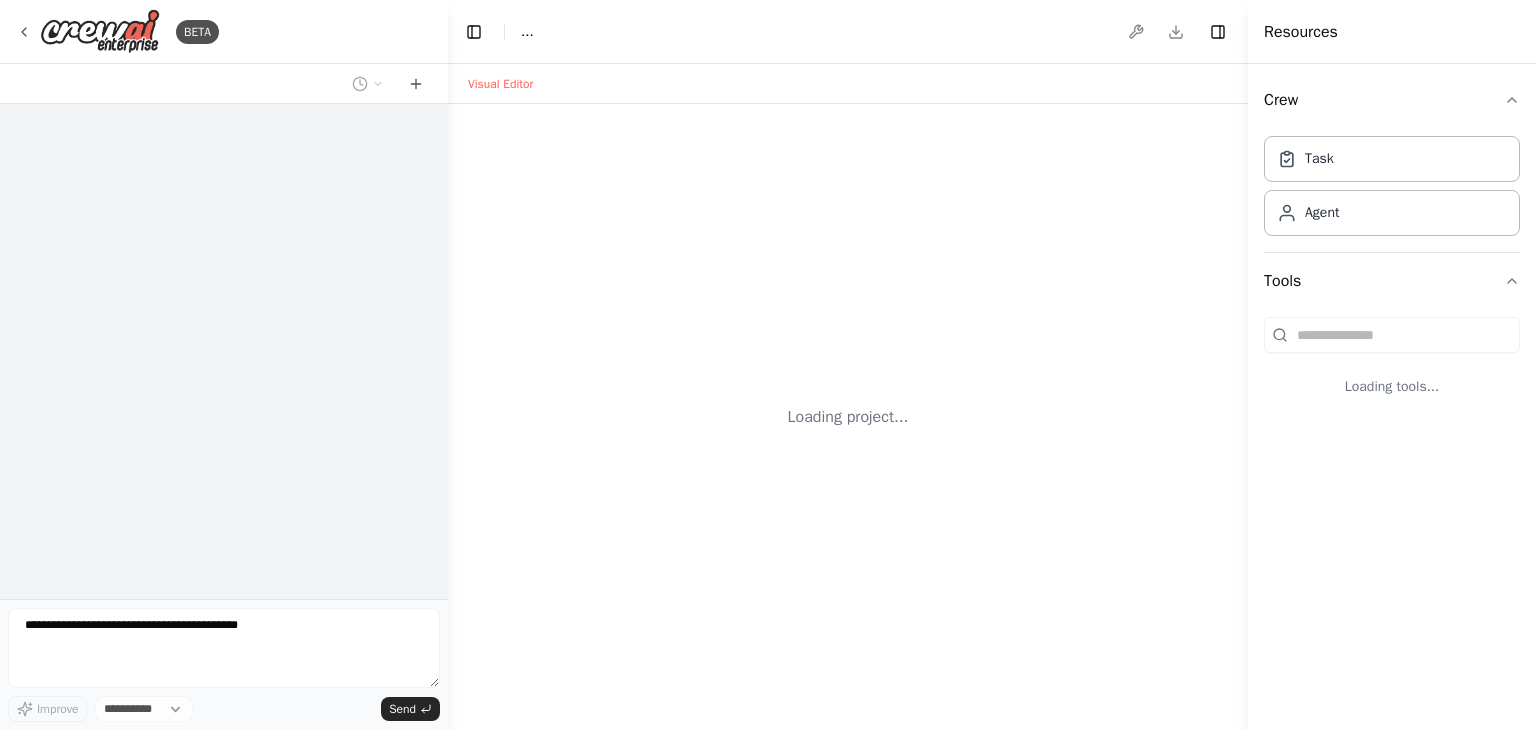 select on "****" 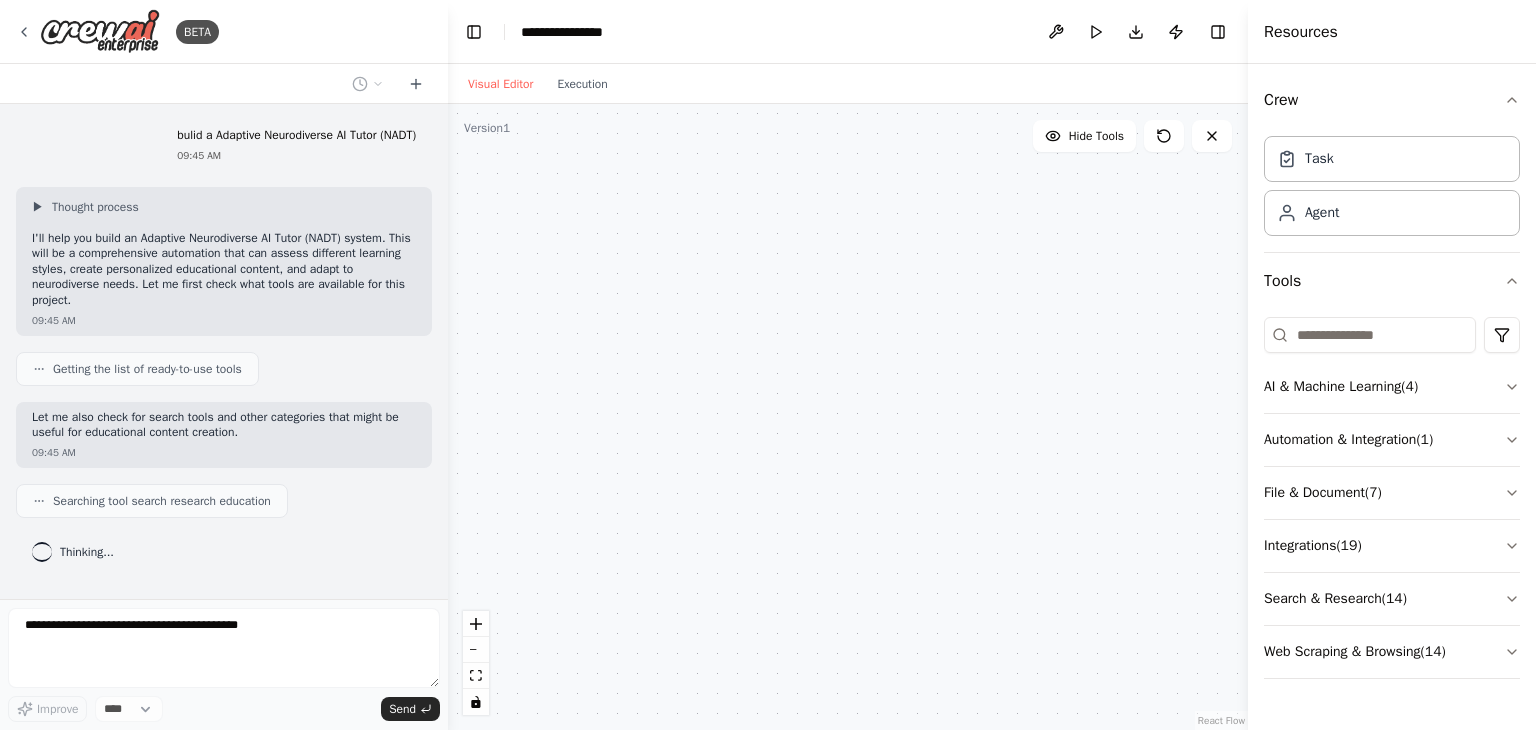 scroll, scrollTop: 35, scrollLeft: 0, axis: vertical 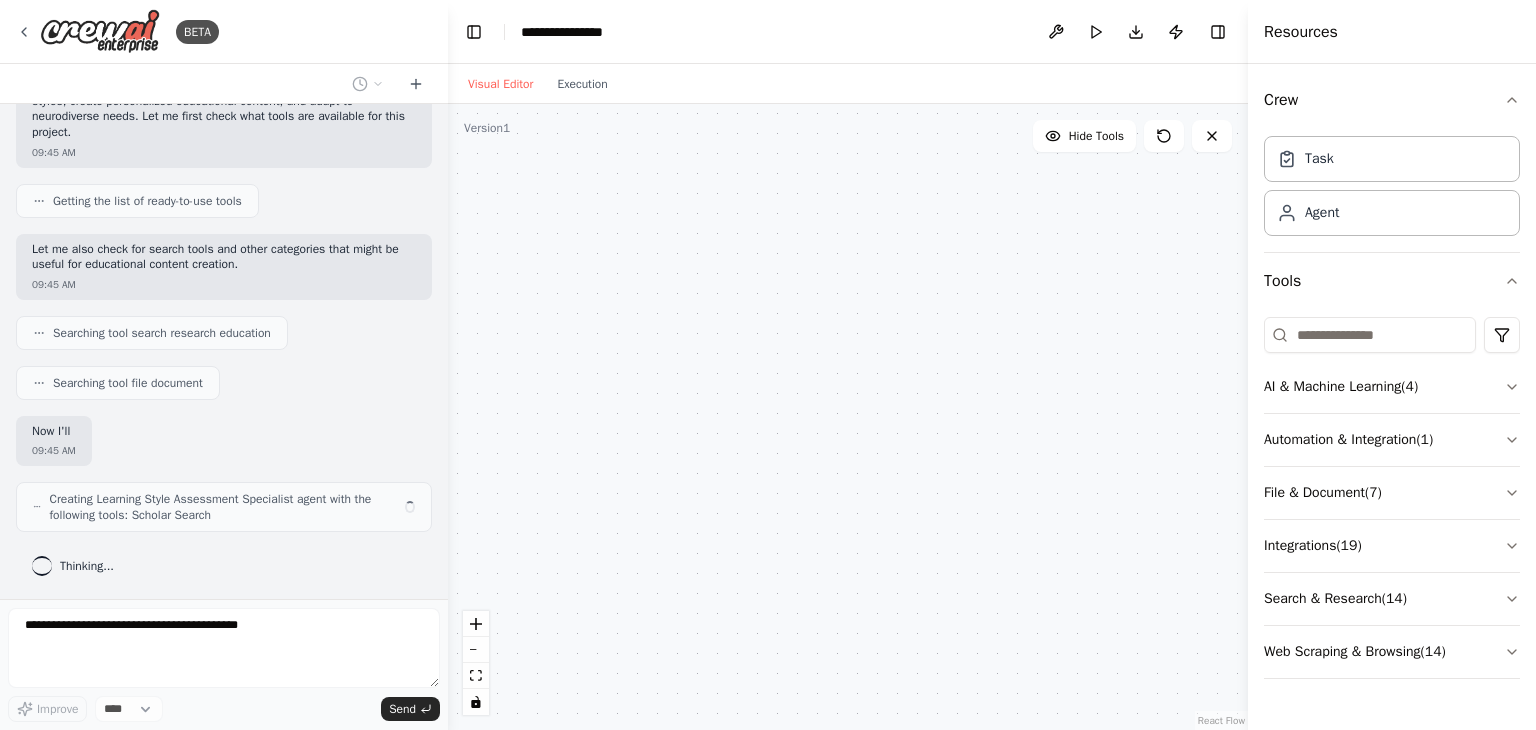 click at bounding box center (848, 417) 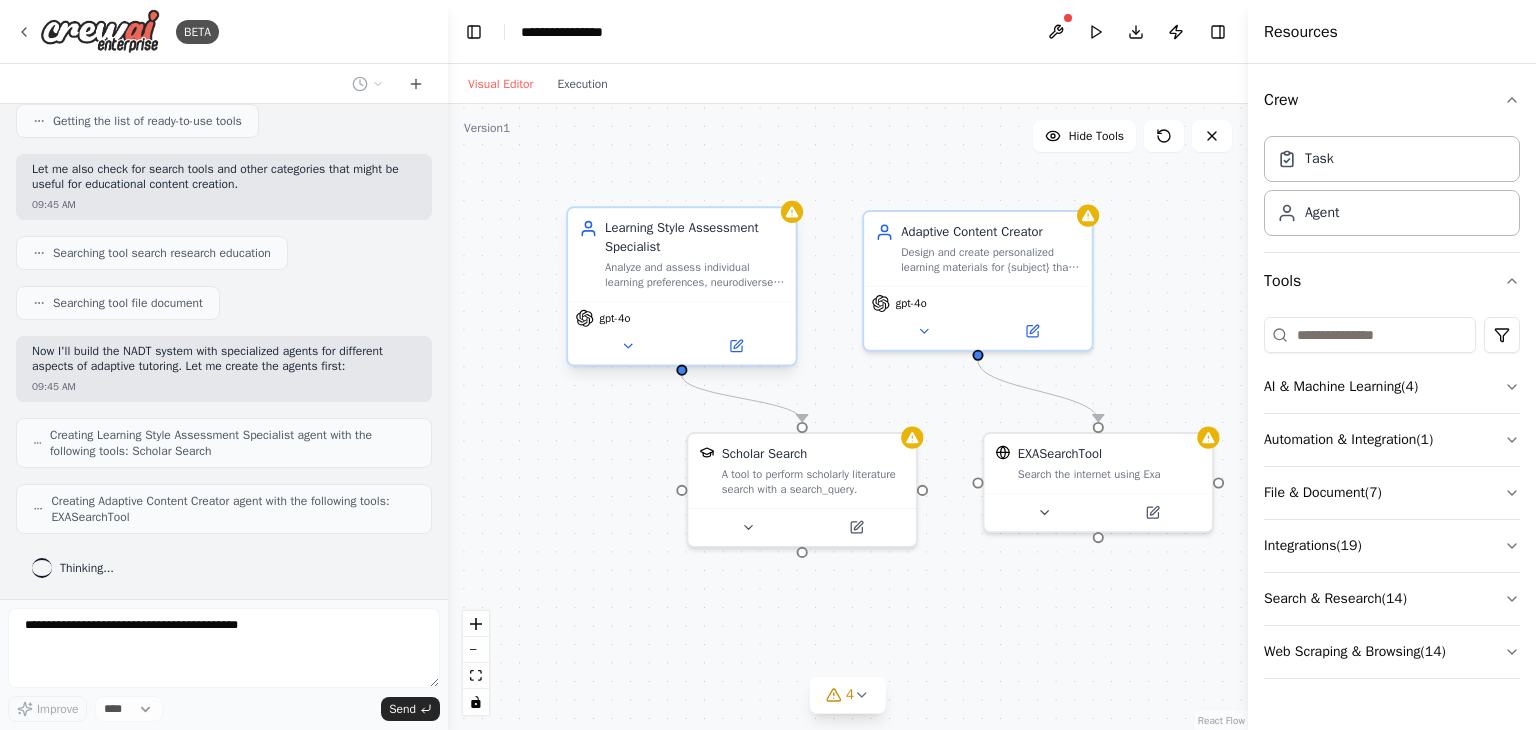 scroll, scrollTop: 314, scrollLeft: 0, axis: vertical 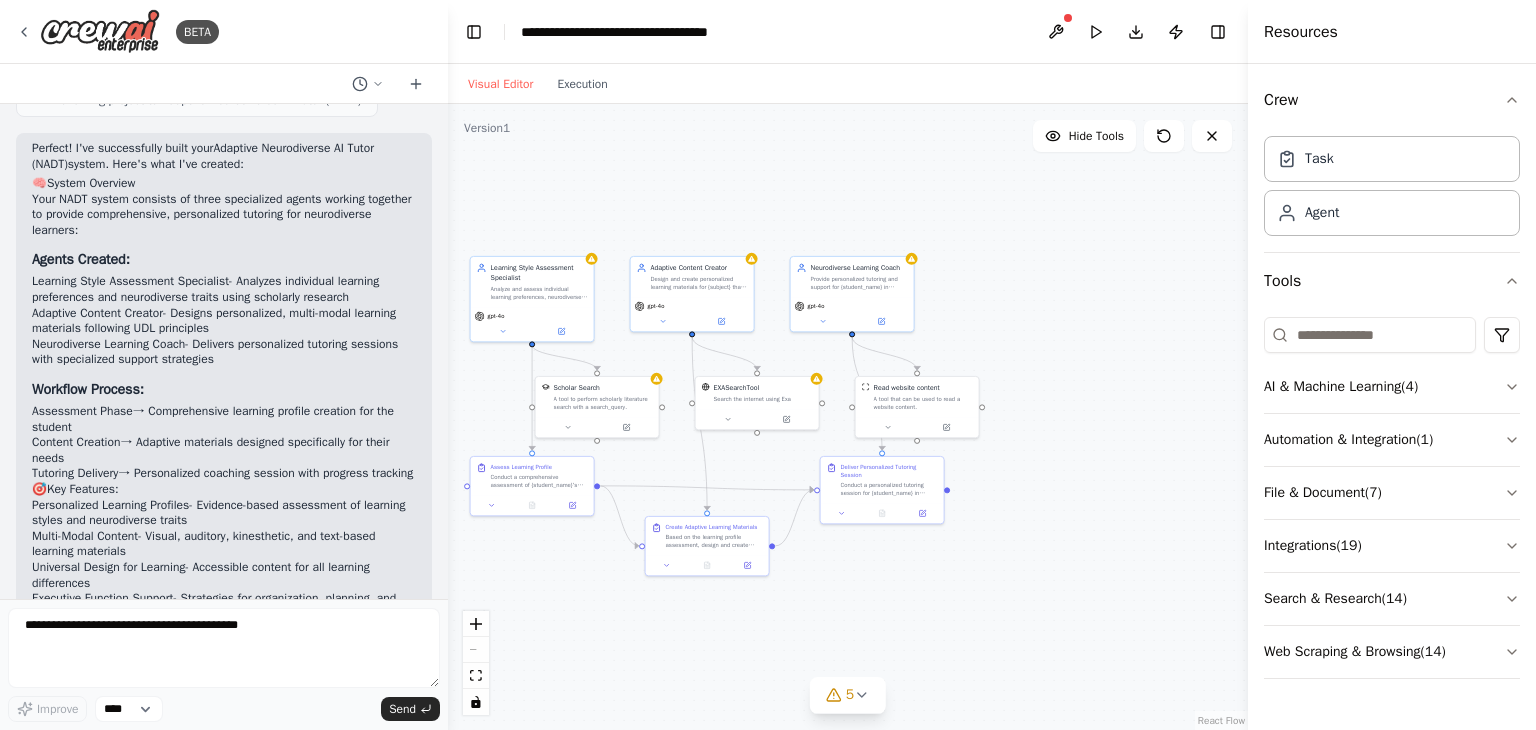 drag, startPoint x: 604, startPoint y: 496, endPoint x: 486, endPoint y: 535, distance: 124.277916 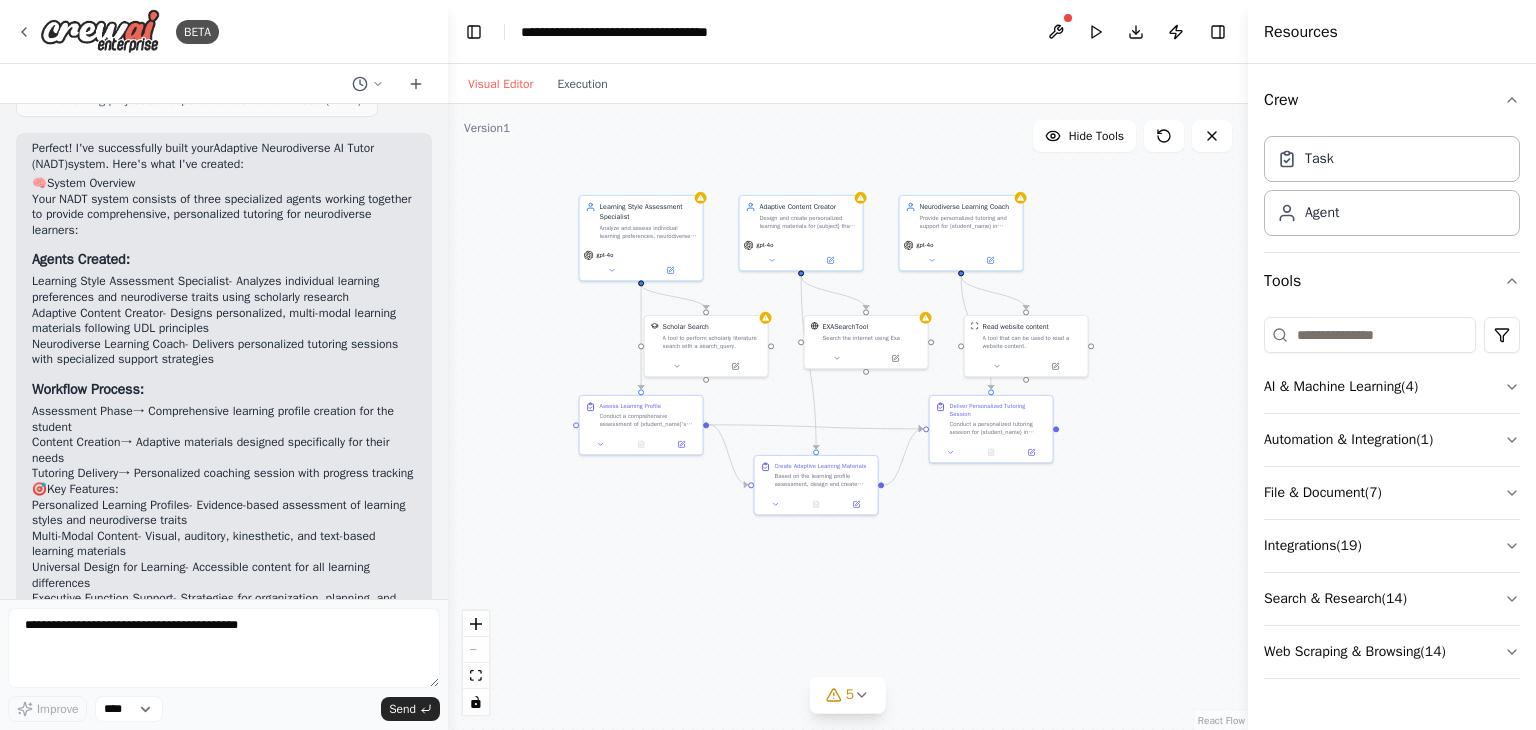 drag, startPoint x: 458, startPoint y: 508, endPoint x: 391, endPoint y: 420, distance: 110.60289 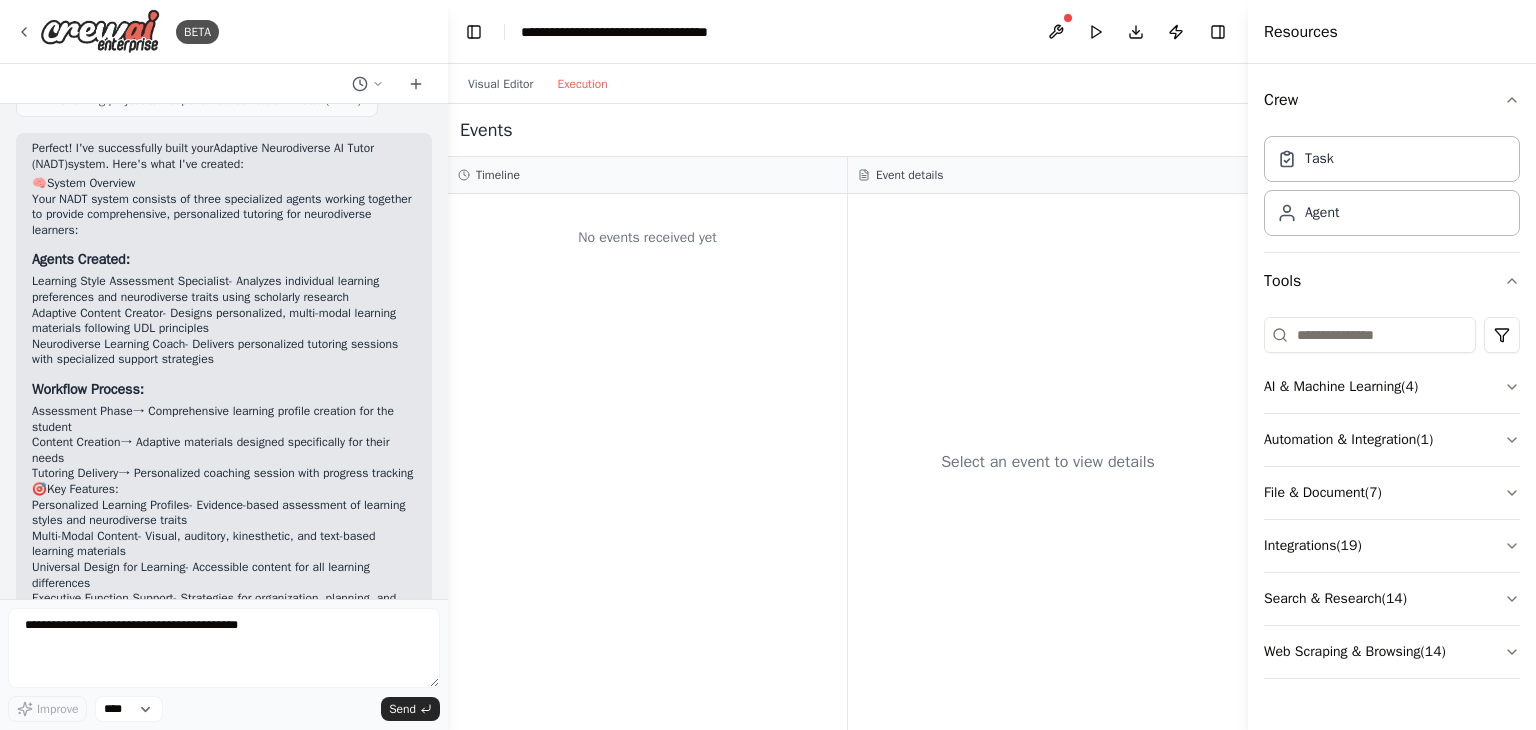 click on "Execution" at bounding box center (582, 84) 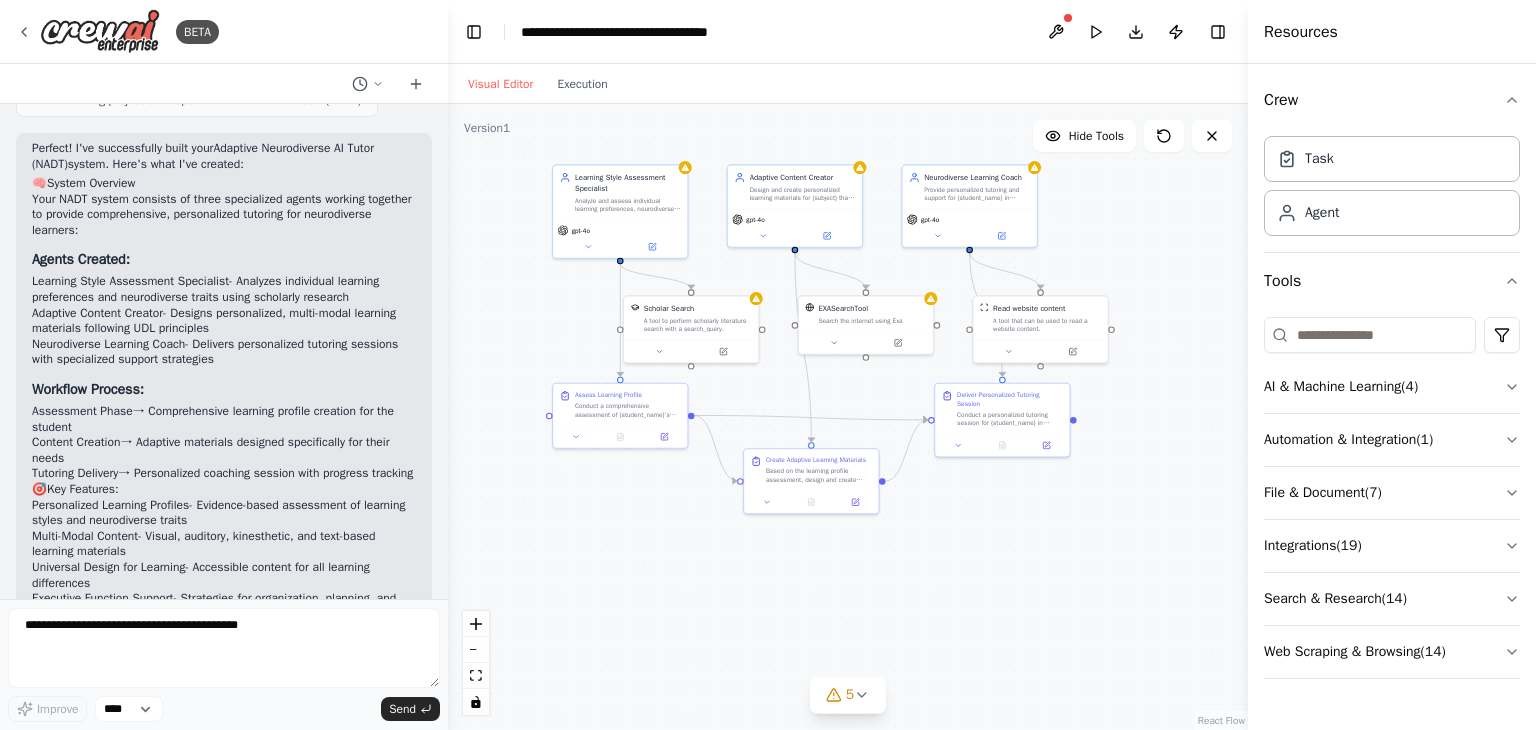click on "Visual Editor" at bounding box center (500, 84) 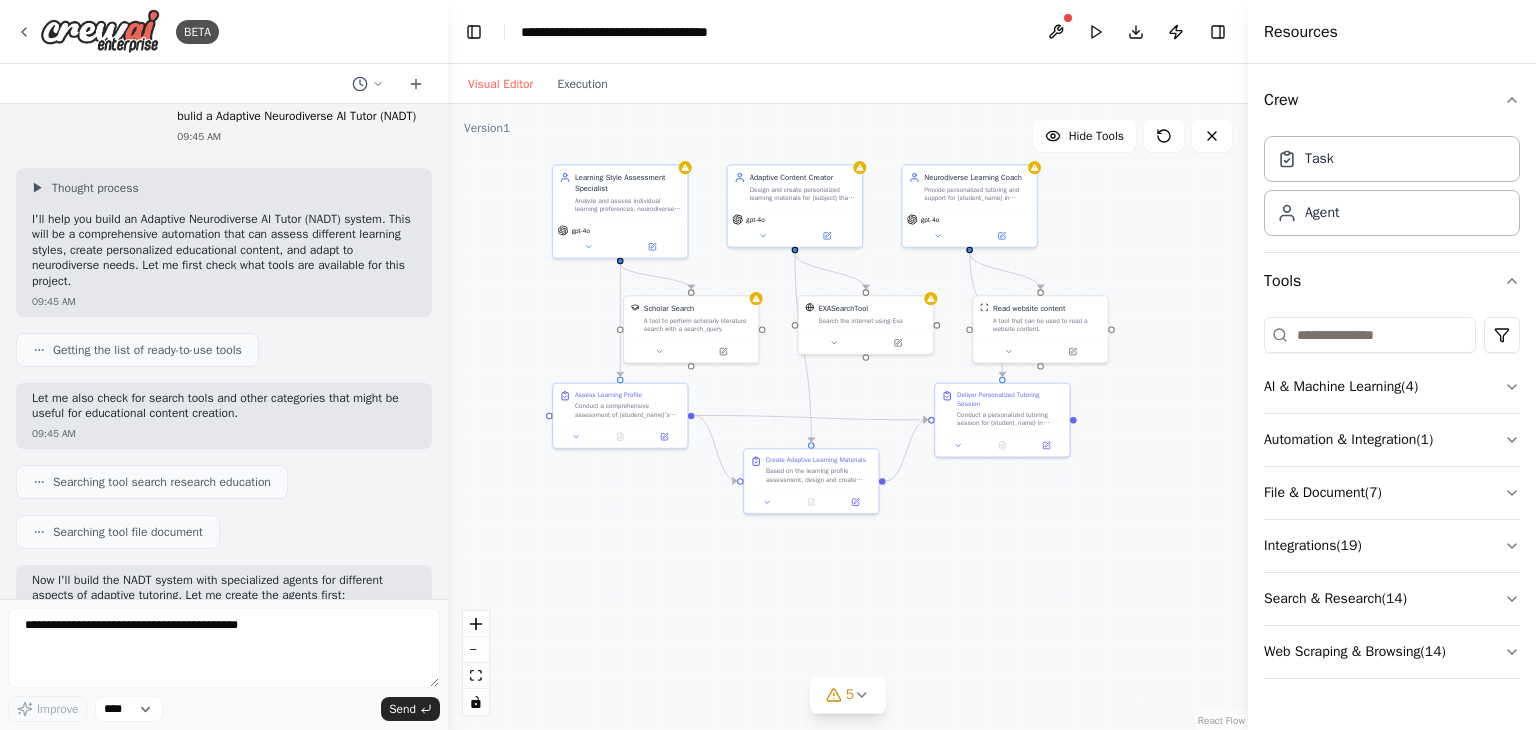 scroll, scrollTop: 24, scrollLeft: 0, axis: vertical 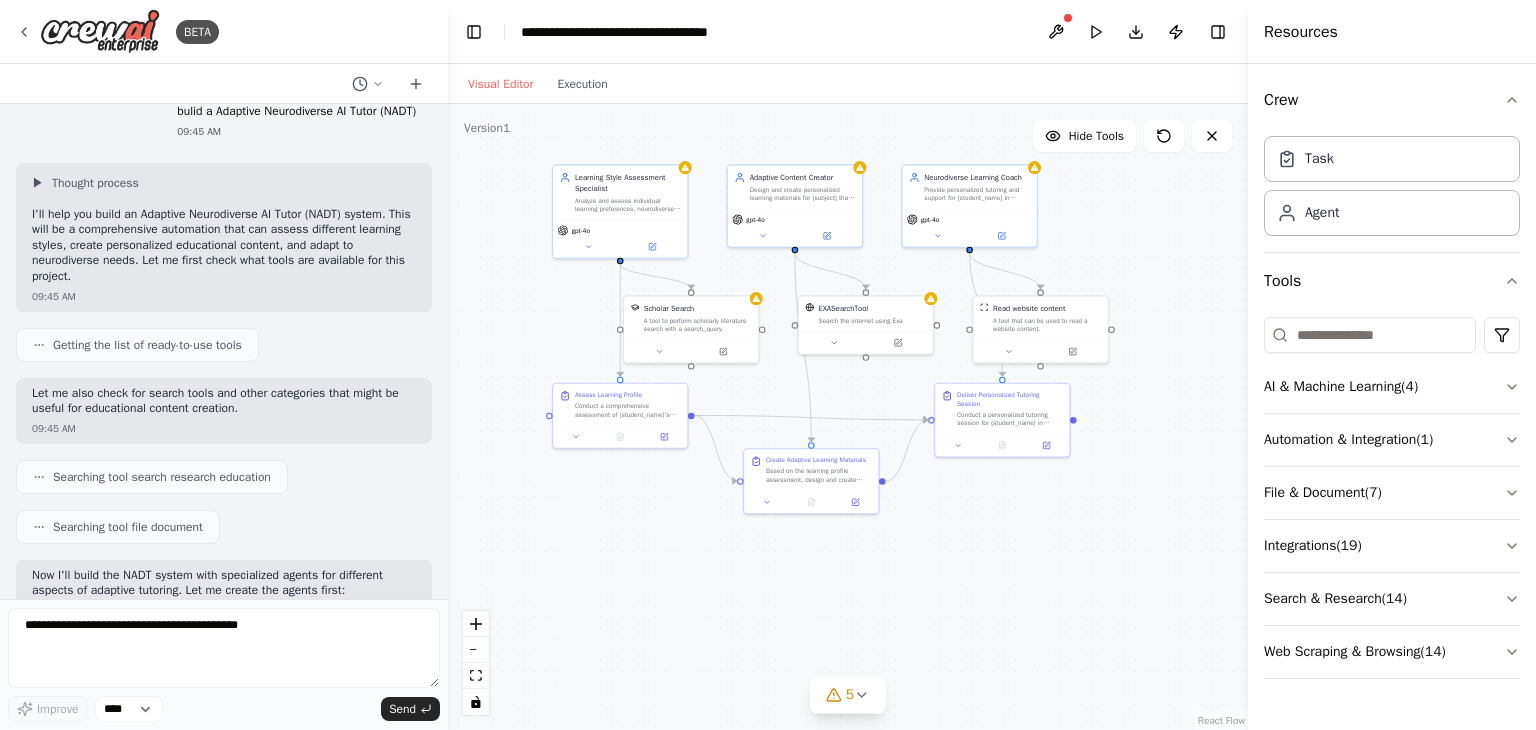 click on "Getting the list of ready-to-use tools" at bounding box center (147, 345) 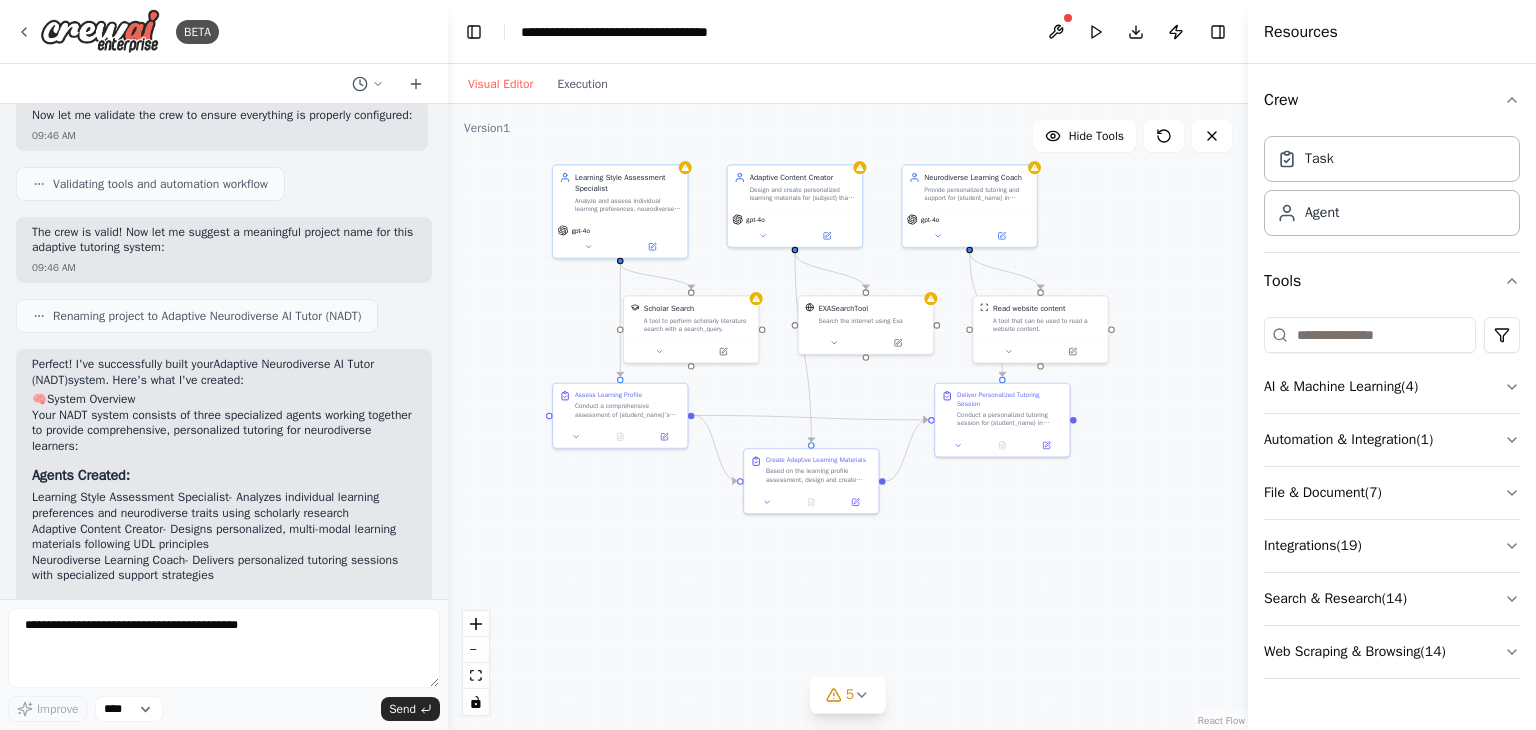 scroll, scrollTop: 996, scrollLeft: 0, axis: vertical 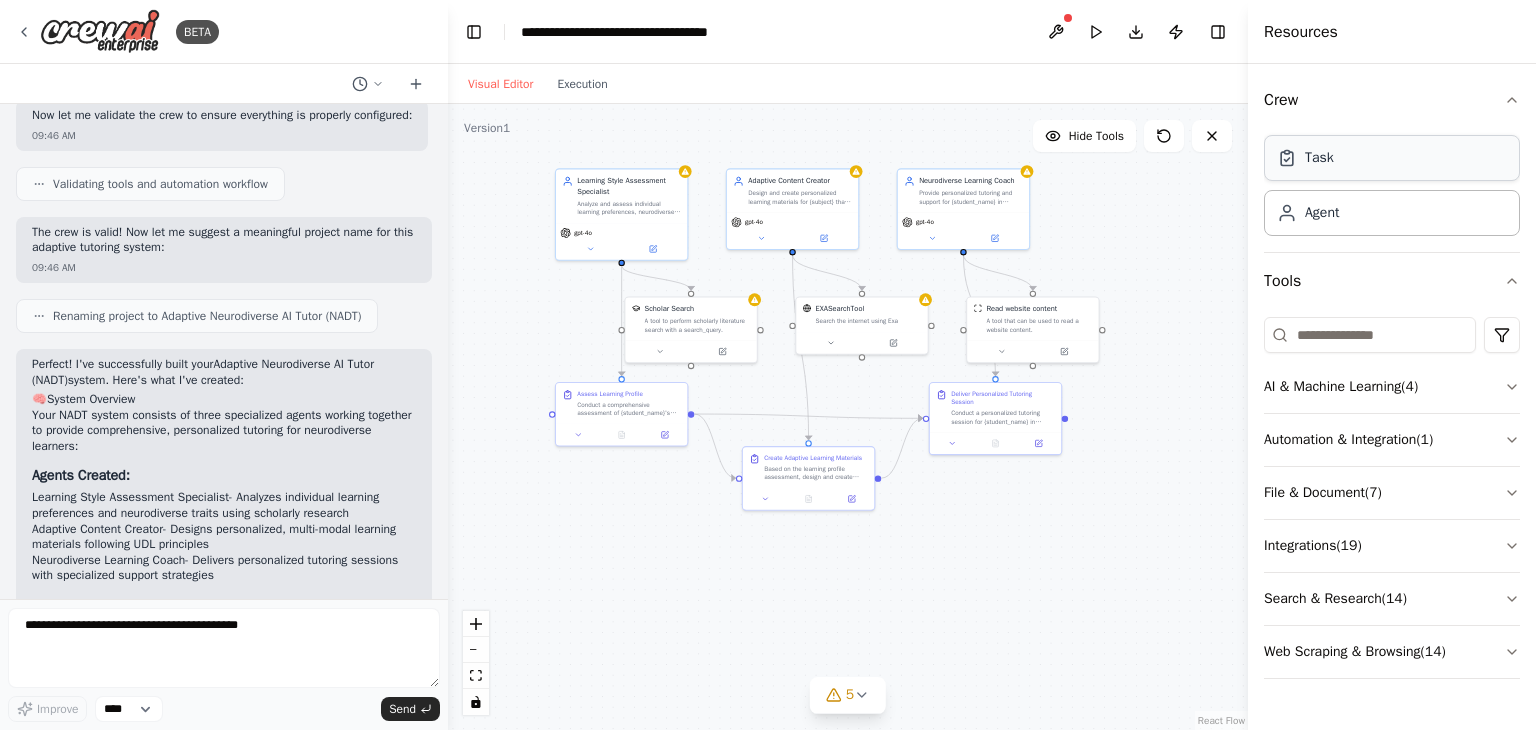 click on "Task" at bounding box center [1392, 158] 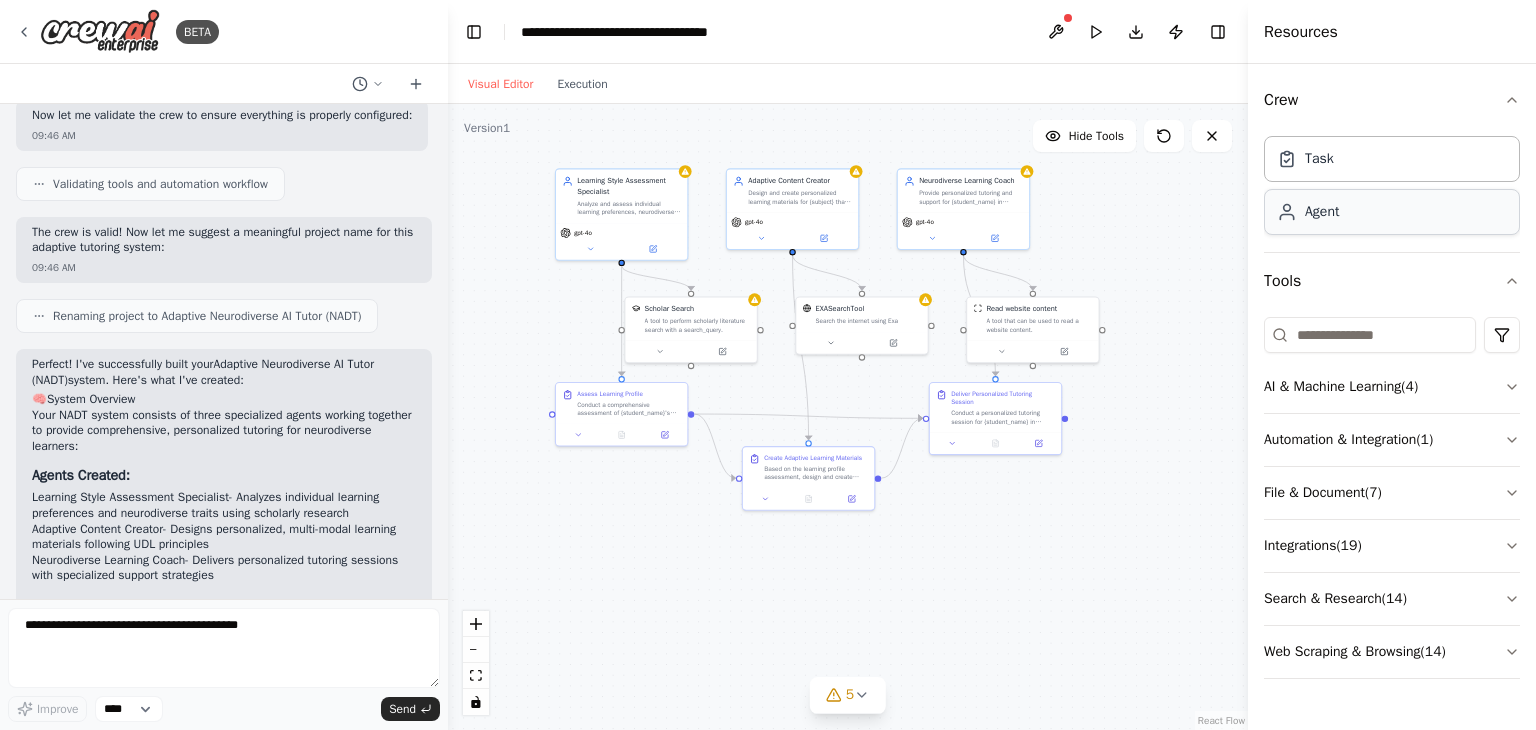 click on "Agent" at bounding box center (1392, 212) 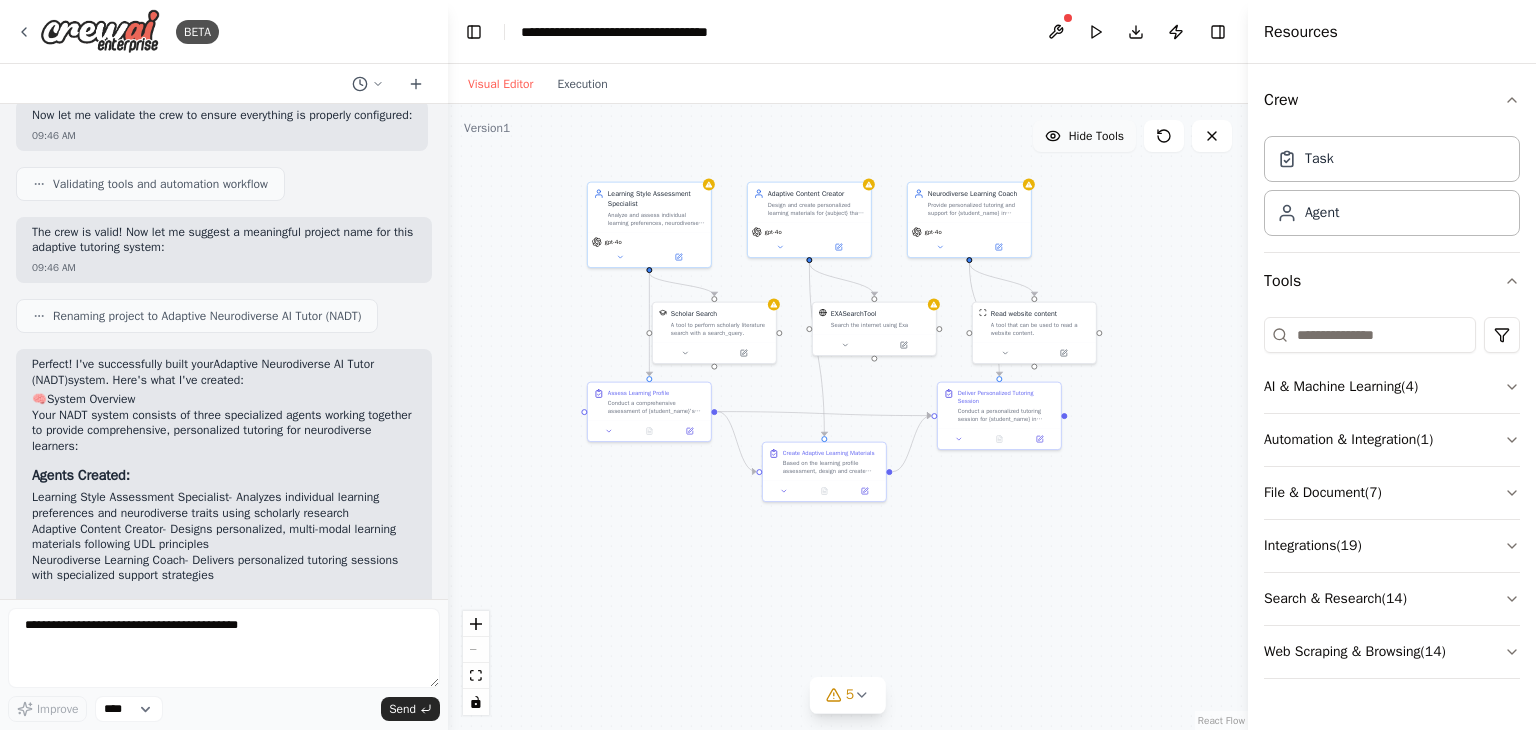 click 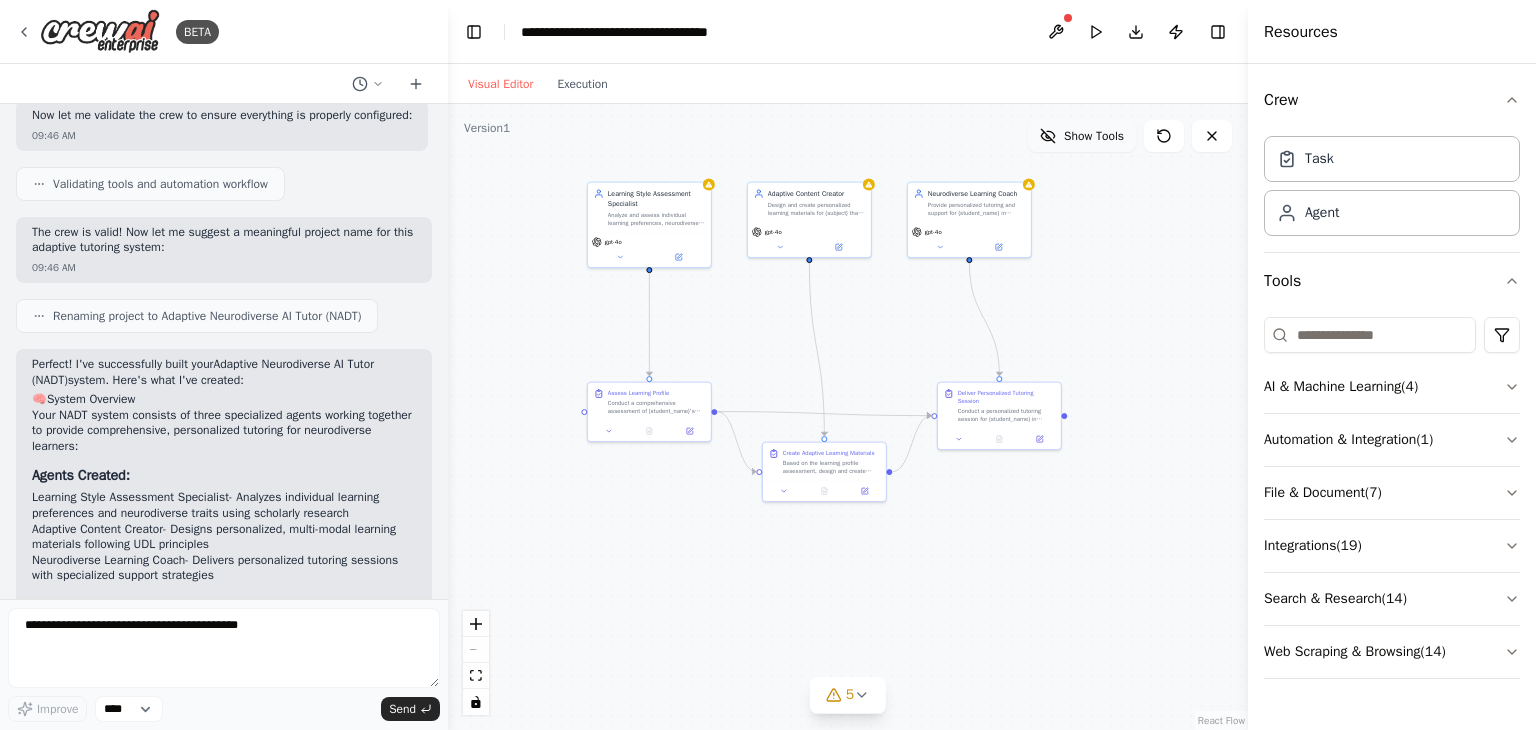 click on "Show Tools" at bounding box center (1082, 136) 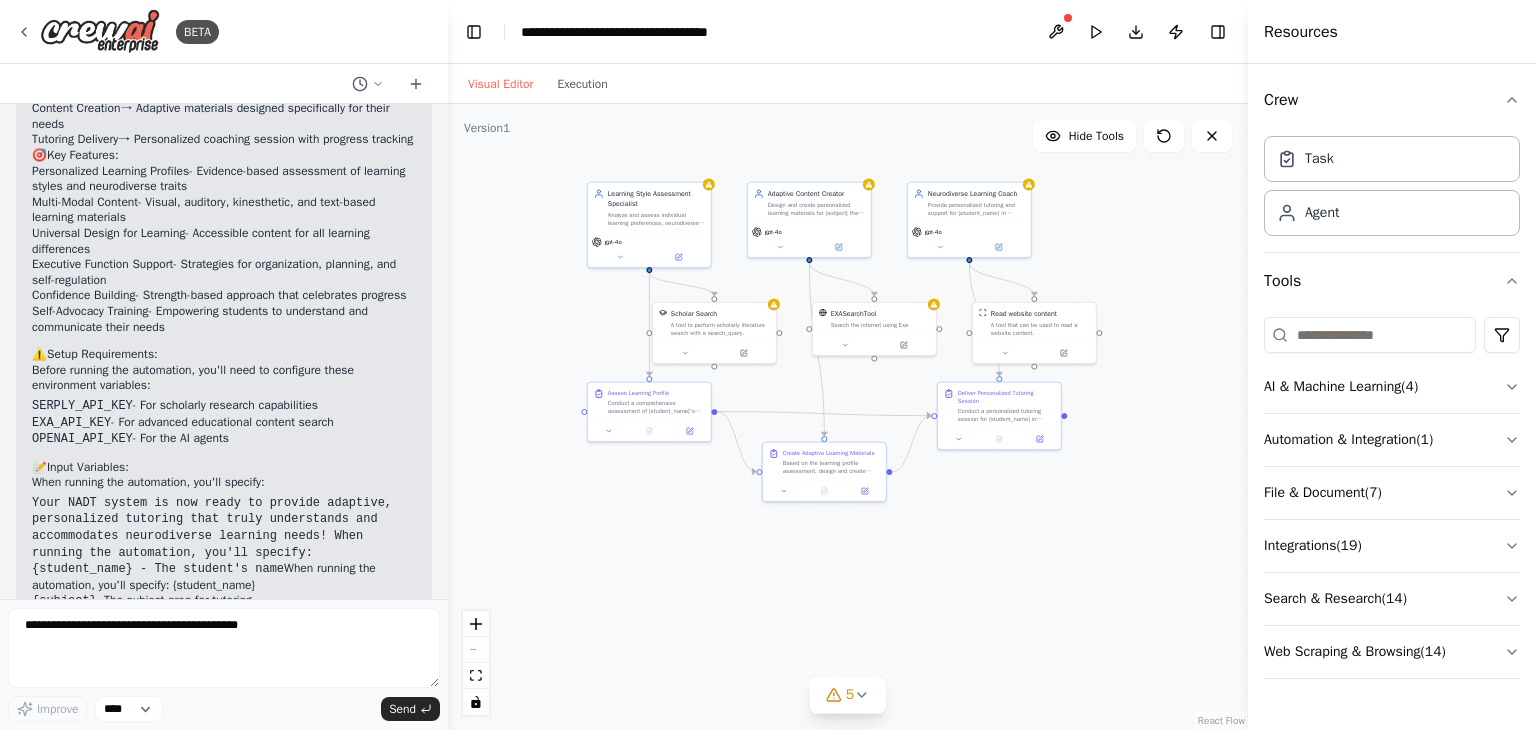 scroll, scrollTop: 1618, scrollLeft: 0, axis: vertical 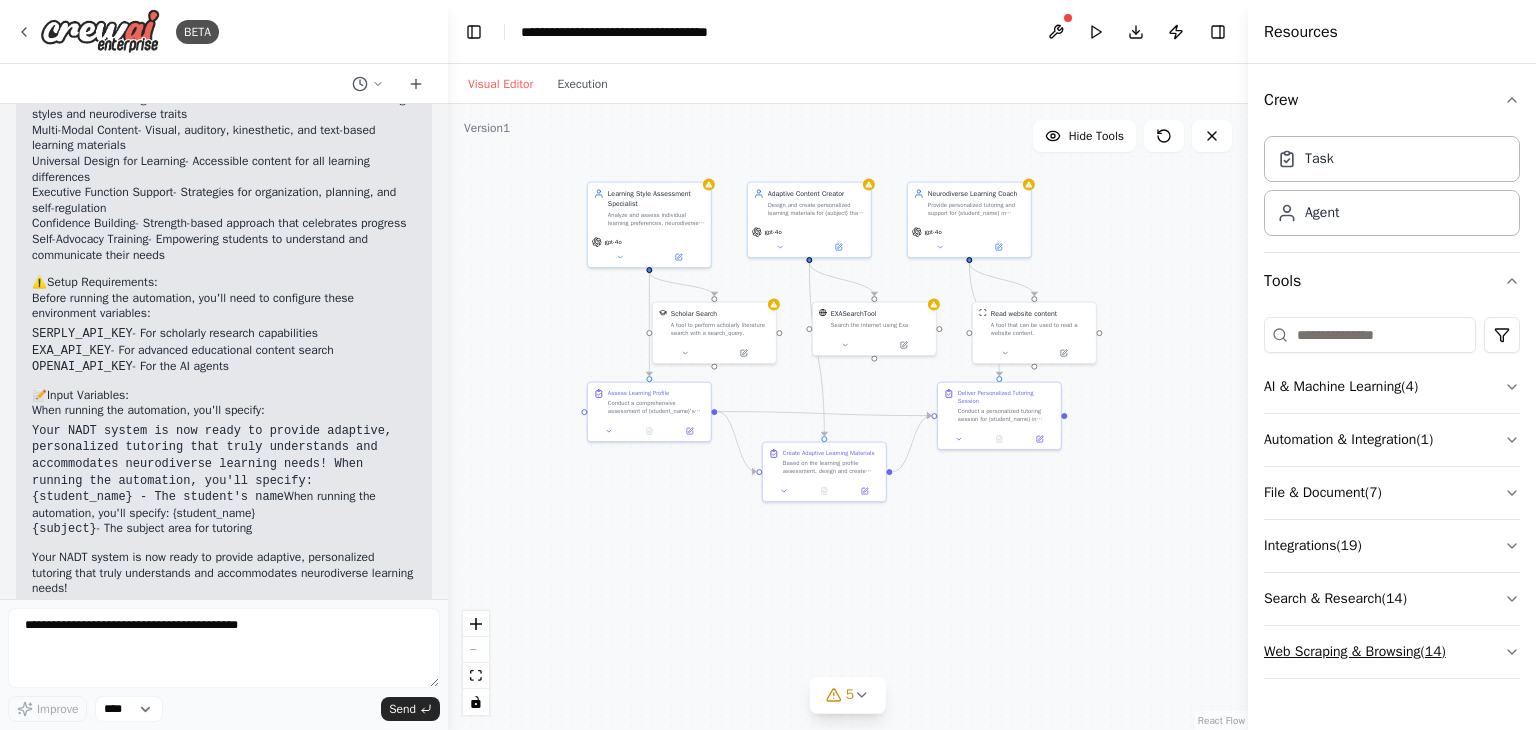 click on "Web Scraping & Browsing  ( 14 )" at bounding box center [1392, 652] 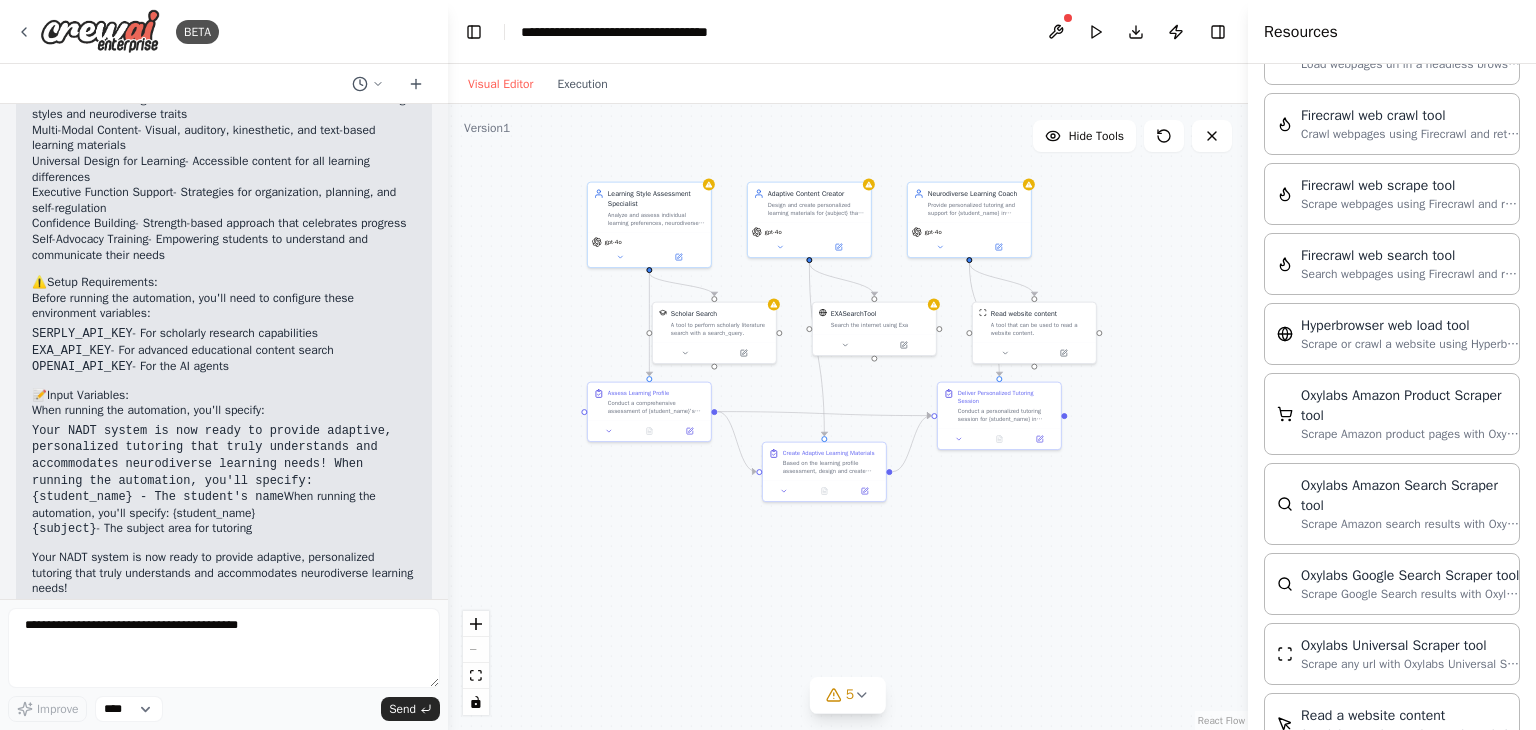 scroll, scrollTop: 0, scrollLeft: 0, axis: both 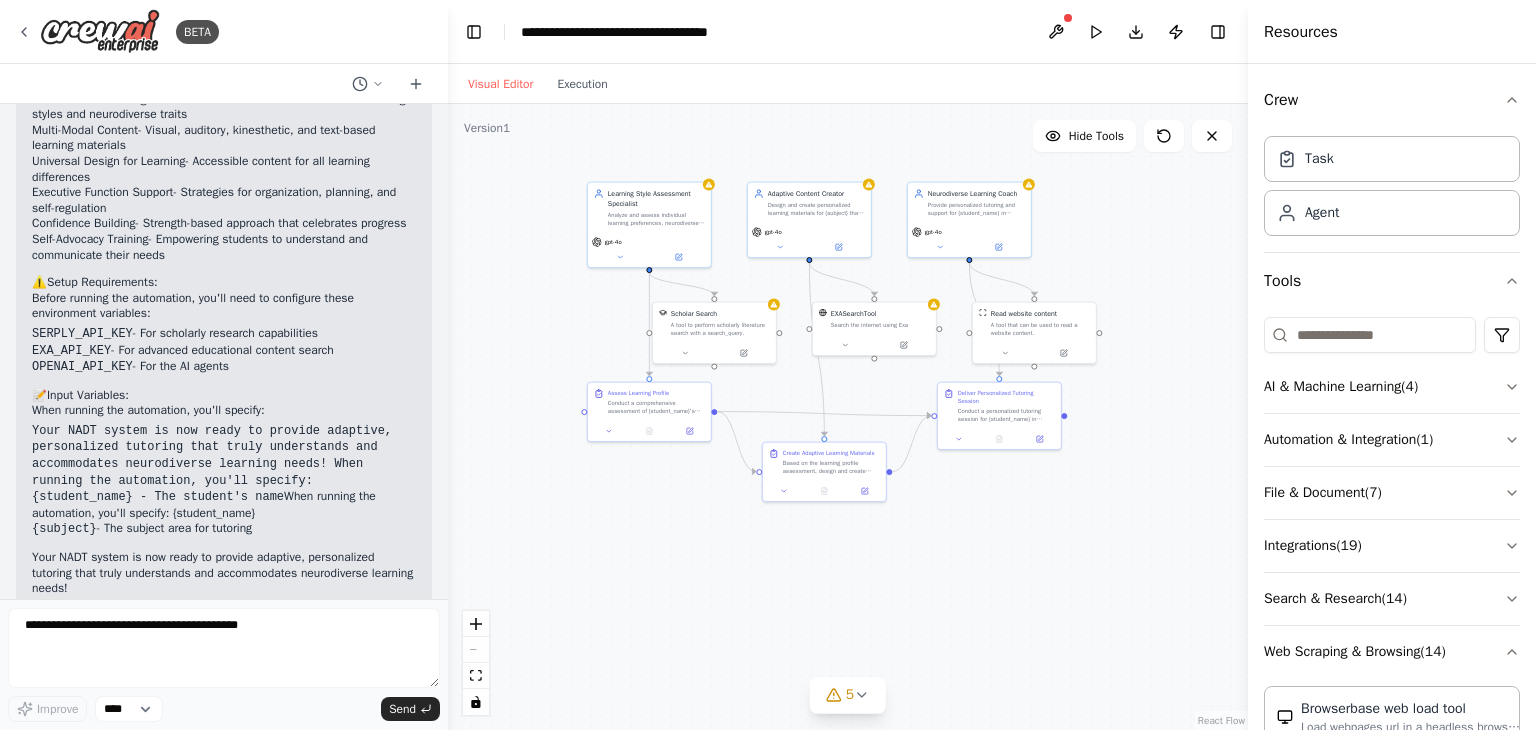 click on ".deletable-edge-delete-btn {
width: 20px;
height: 20px;
border: 0px solid #ffffff;
color: #6b7280;
background-color: #f8fafc;
cursor: pointer;
border-radius: 50%;
font-size: 12px;
padding: 3px;
display: flex;
align-items: center;
justify-content: center;
transition: all 0.2s cubic-bezier(0.4, 0, 0.2, 1);
box-shadow: 0 2px 4px rgba(0, 0, 0, 0.1);
}
.deletable-edge-delete-btn:hover {
background-color: #ef4444;
color: #ffffff;
border-color: #dc2626;
transform: scale(1.1);
box-shadow: 0 4px 12px rgba(239, 68, 68, 0.4);
}
.deletable-edge-delete-btn:active {
transform: scale(0.95);
box-shadow: 0 2px 4px rgba(239, 68, 68, 0.3);
}
Learning Style Assessment Specialist gpt-4o Scholar Search gpt-4o" at bounding box center (848, 417) 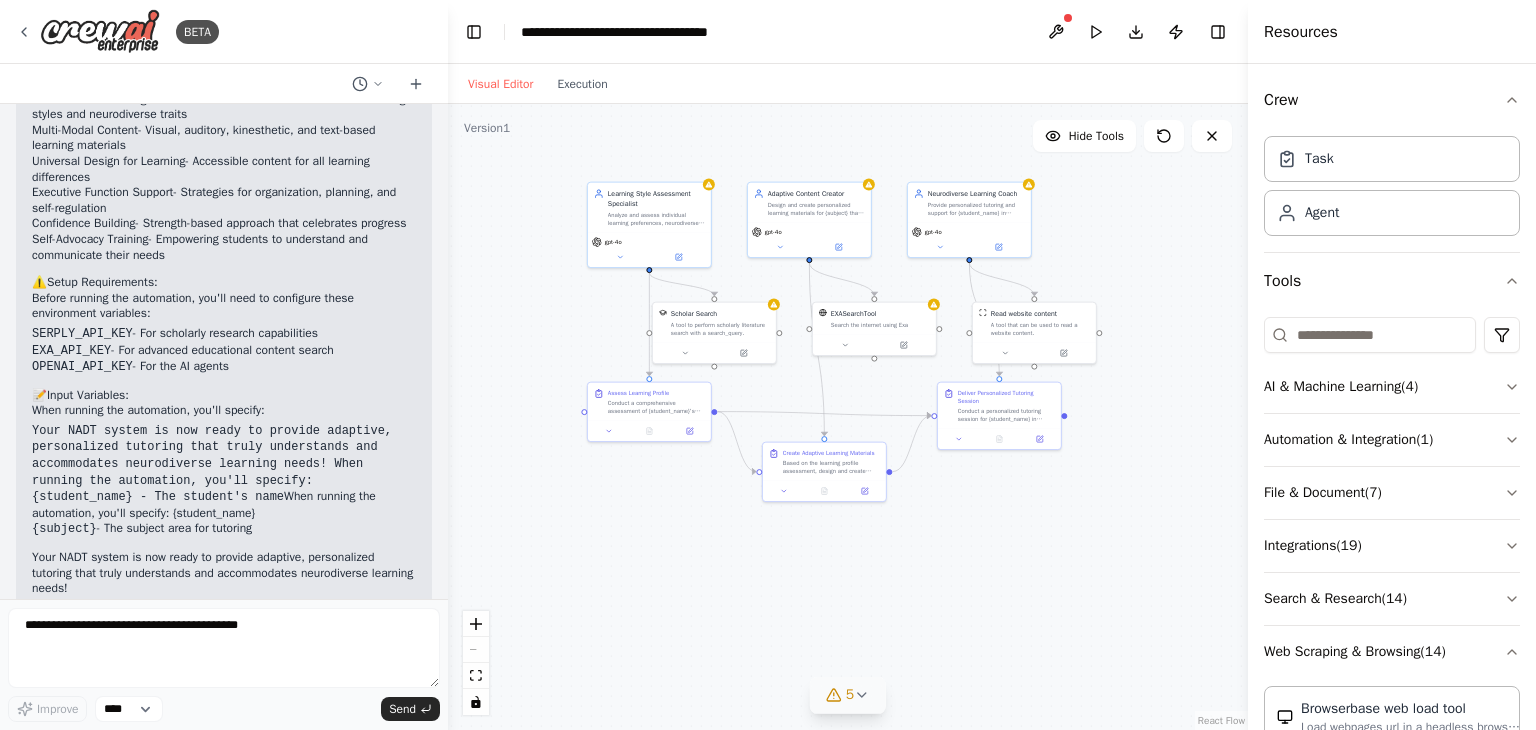 click 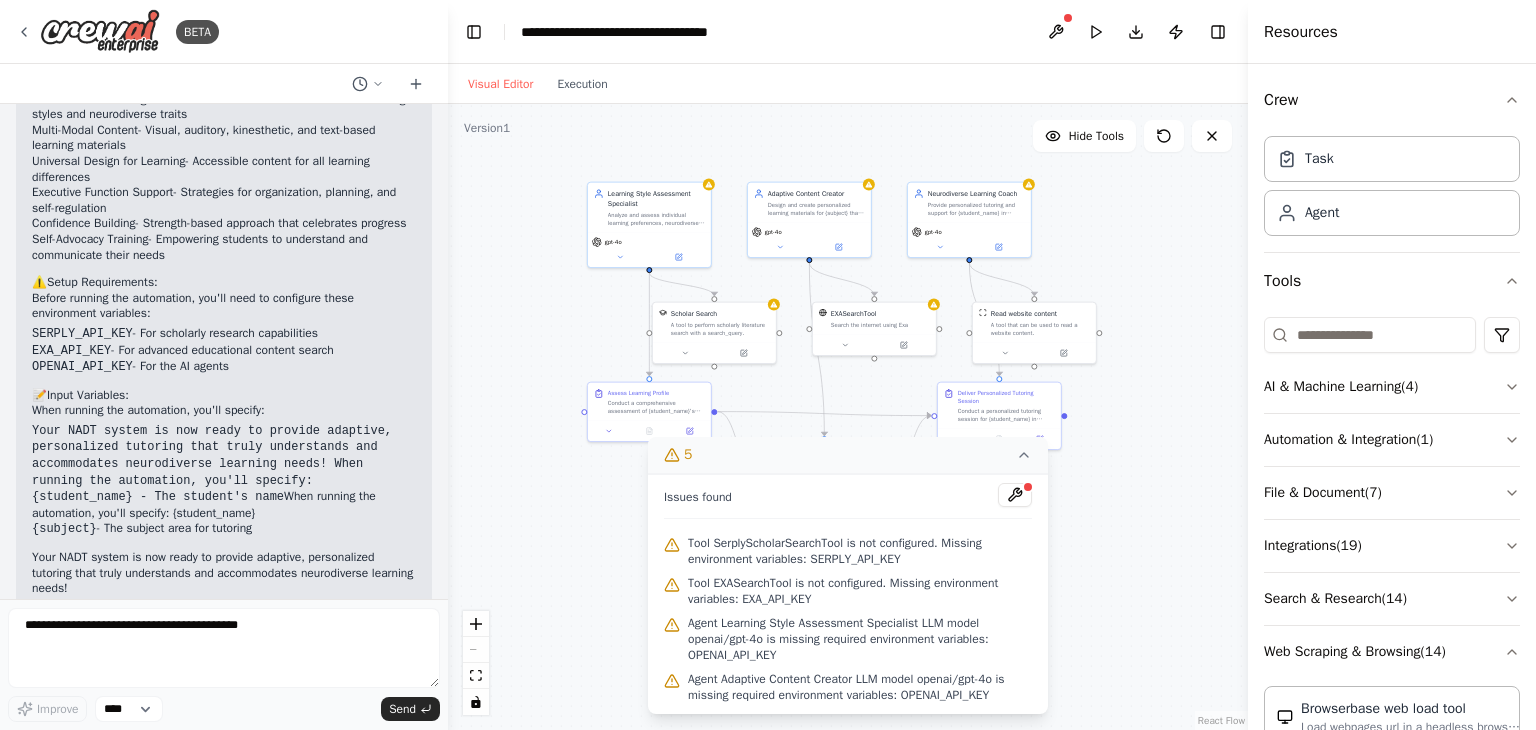 click on "Tool SerplyScholarSearchTool is not configured. Missing environment variables: SERPLY_API_KEY" at bounding box center (860, 551) 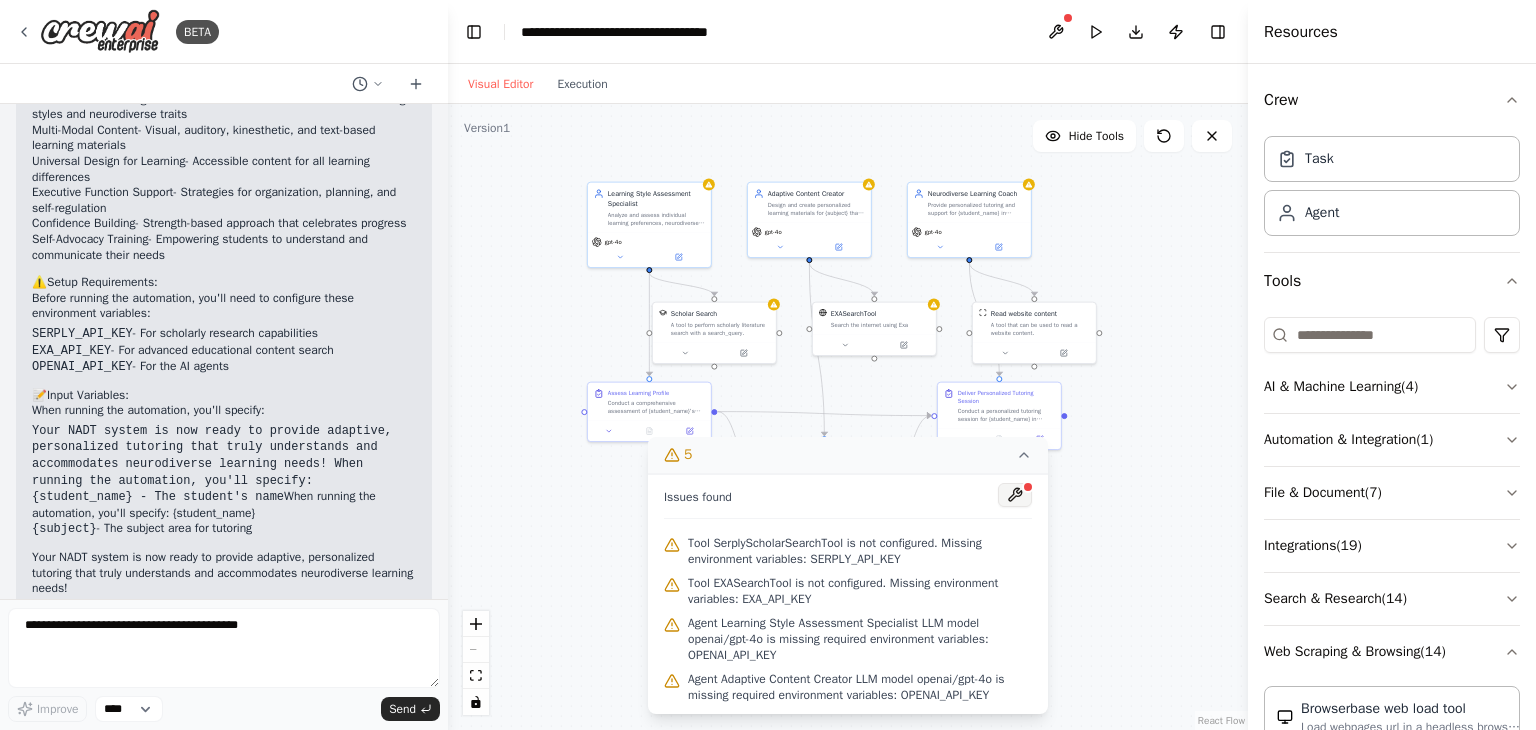 click at bounding box center (1015, 495) 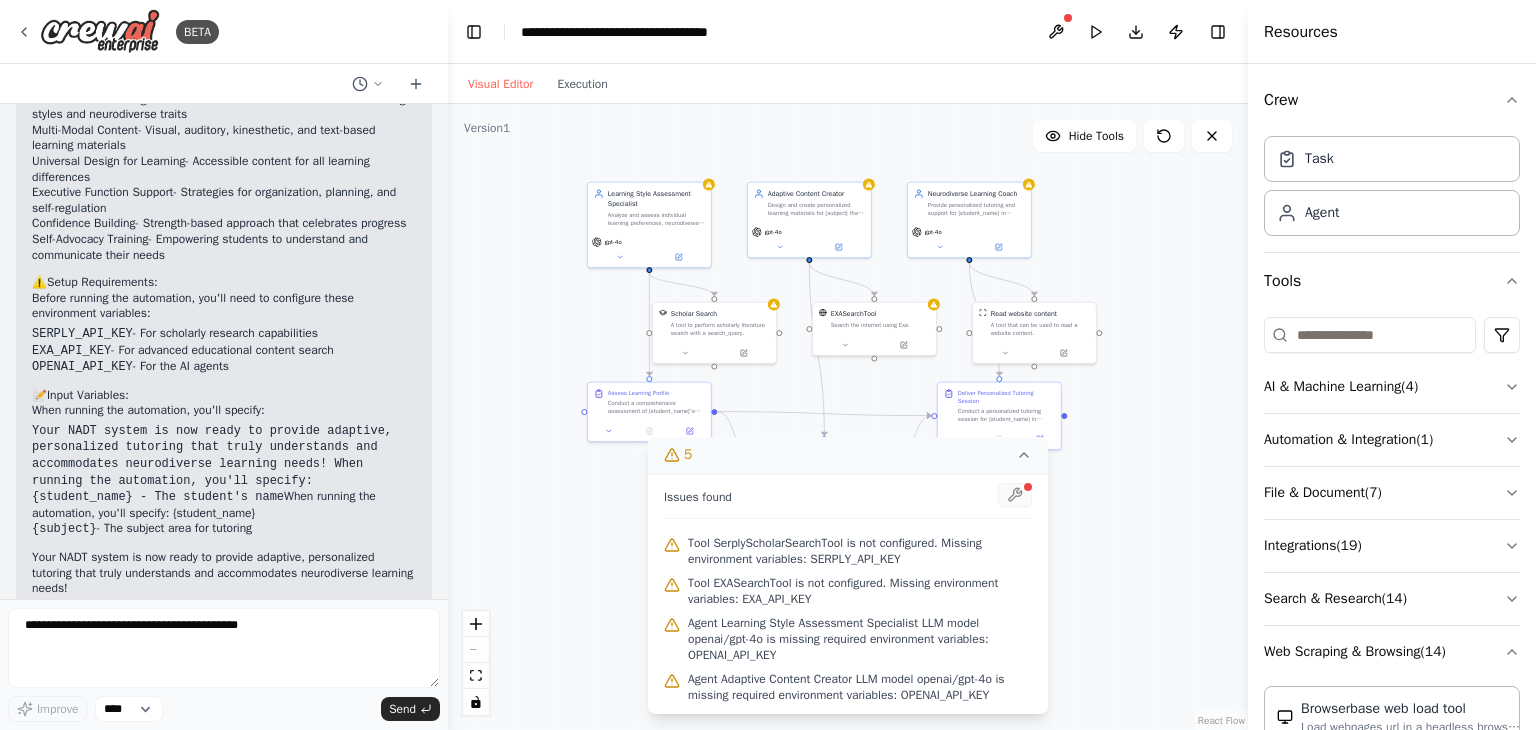 click at bounding box center [1015, 496] 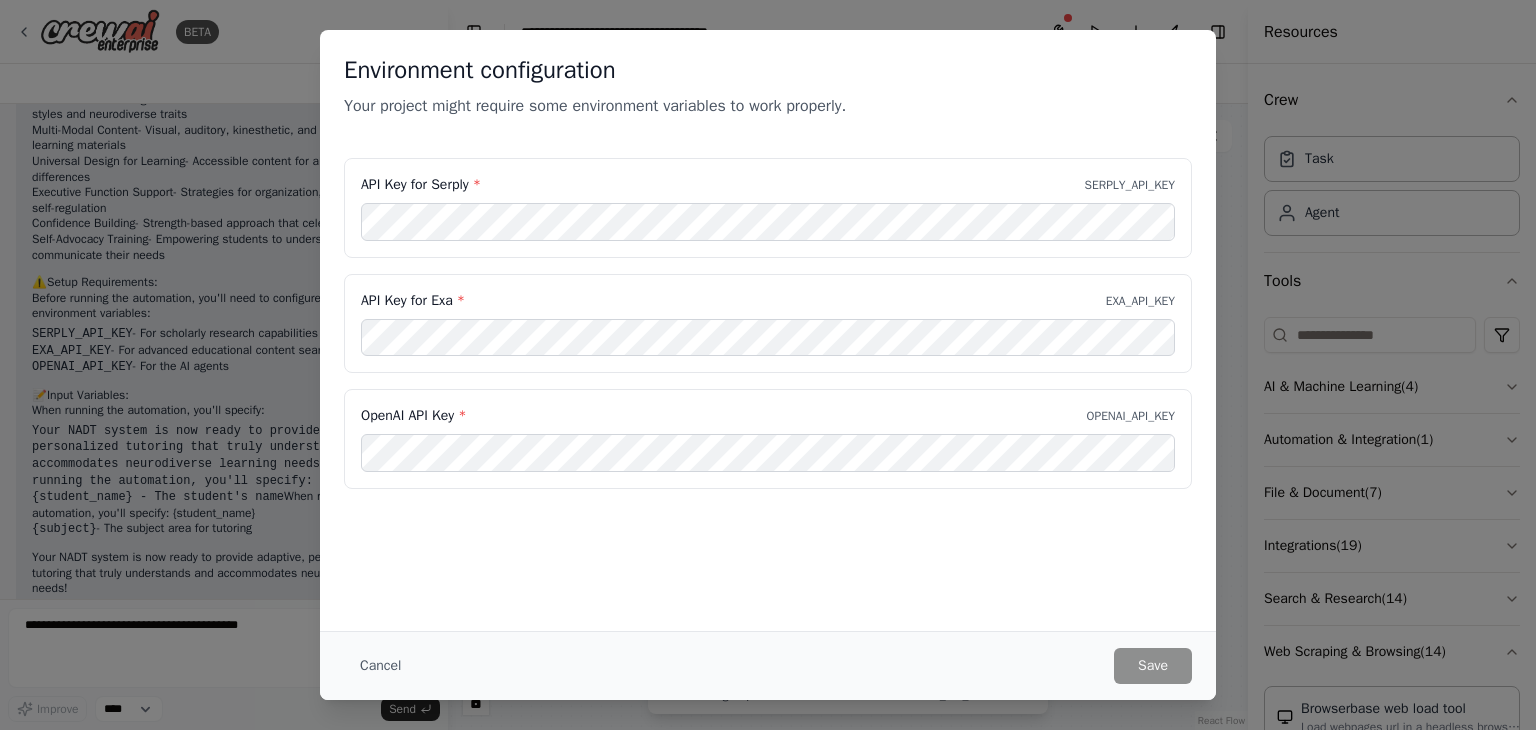 click on "API Key for Serply * SERPLY_API_KEY API Key for Exa * EXA_API_KEY OpenAI API Key * OPENAI_API_KEY" at bounding box center (768, 335) 